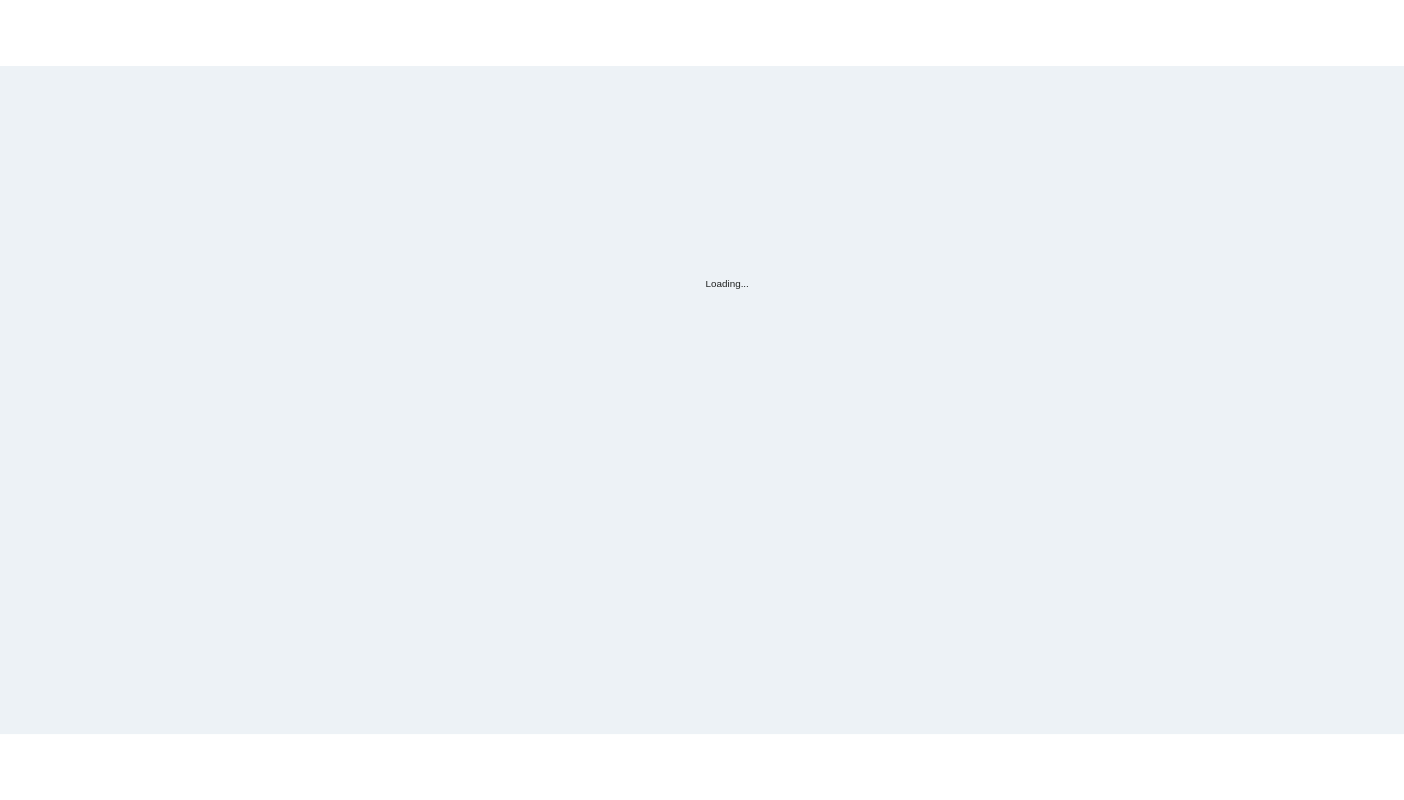 scroll, scrollTop: 0, scrollLeft: 0, axis: both 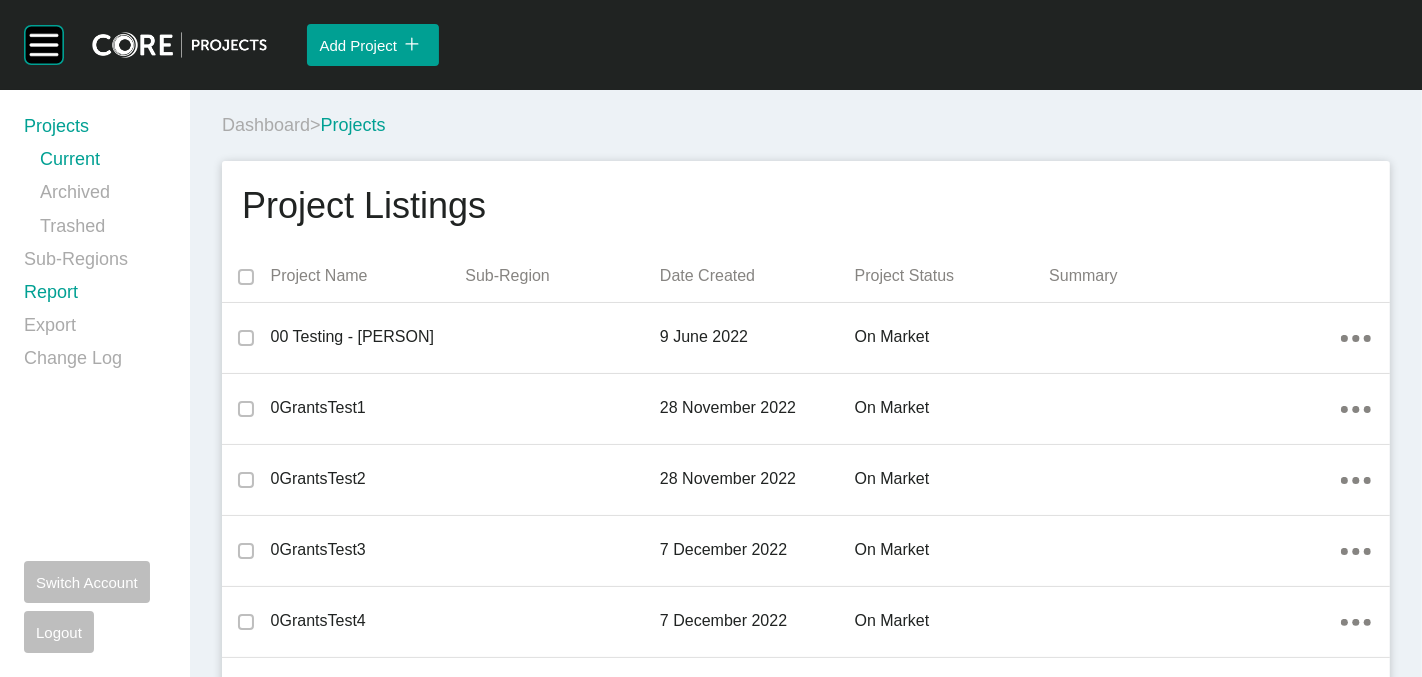 click on "Report" at bounding box center [95, 296] 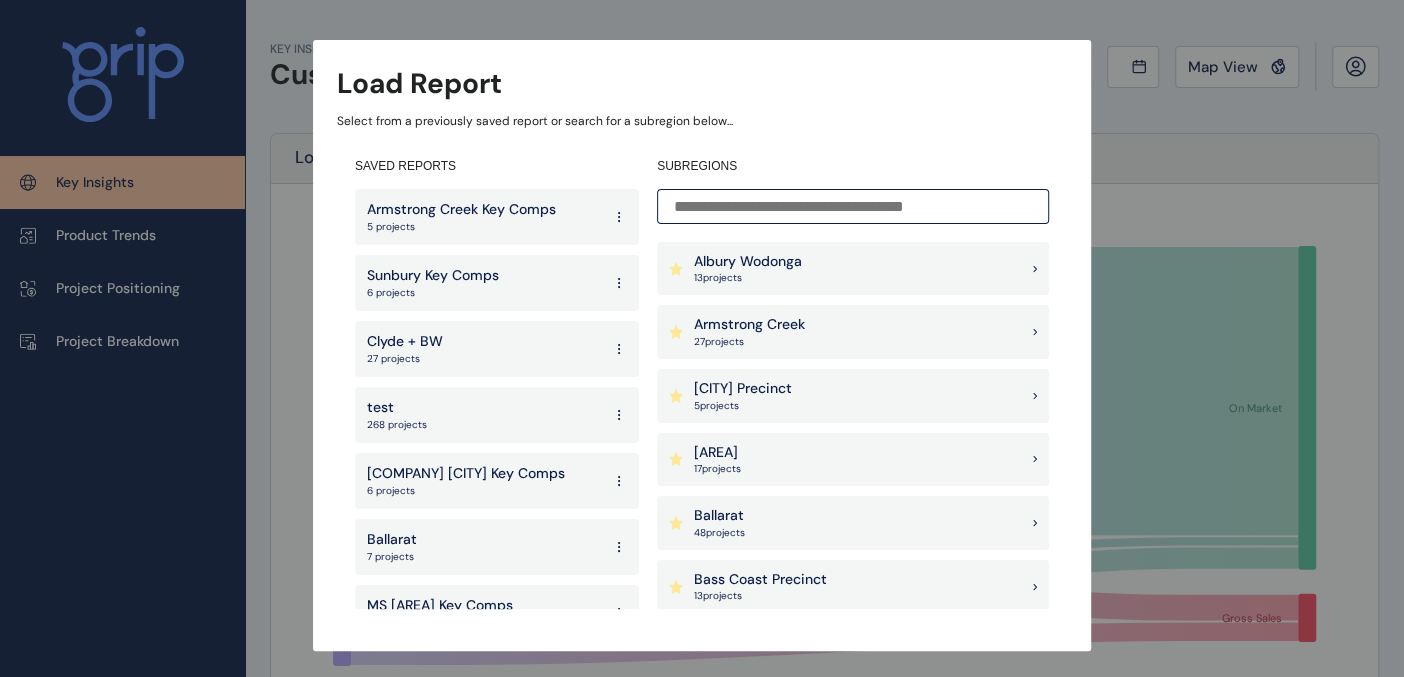click on "[CITY] 27  project s" at bounding box center [853, 332] 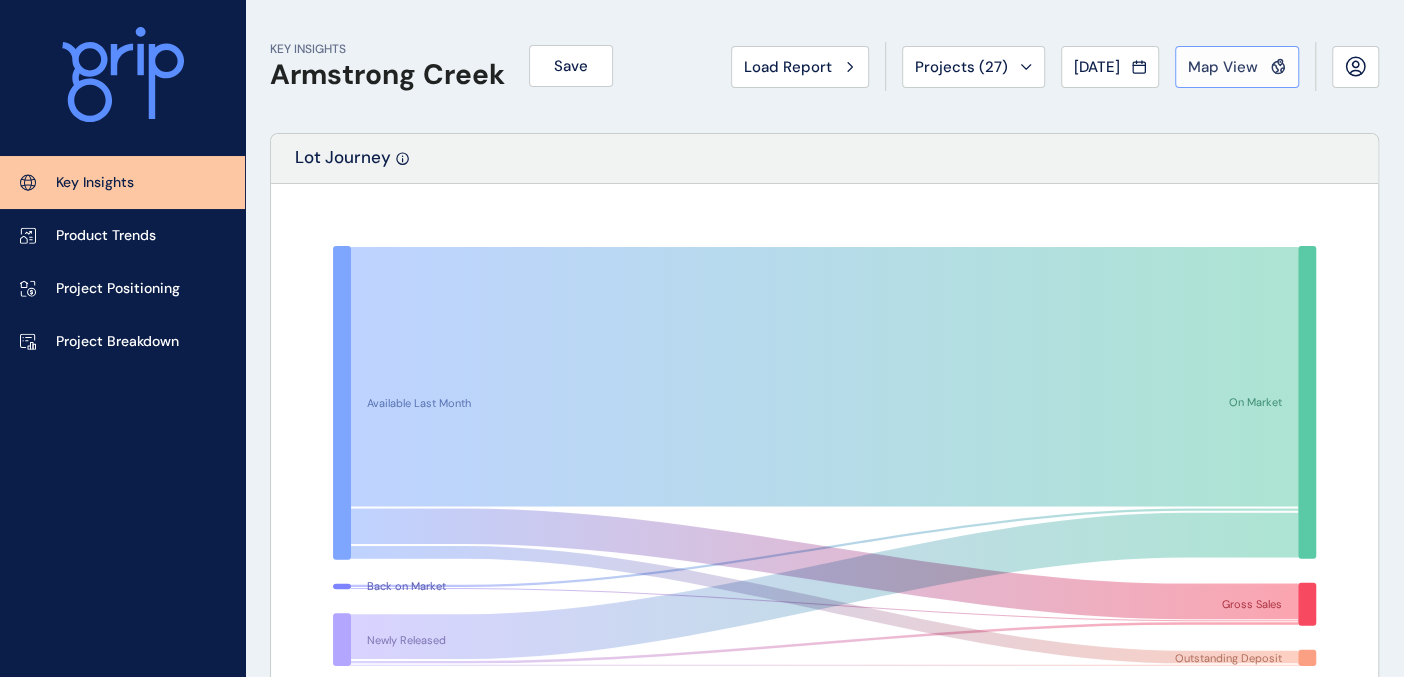 click on "Map View" at bounding box center (1223, 67) 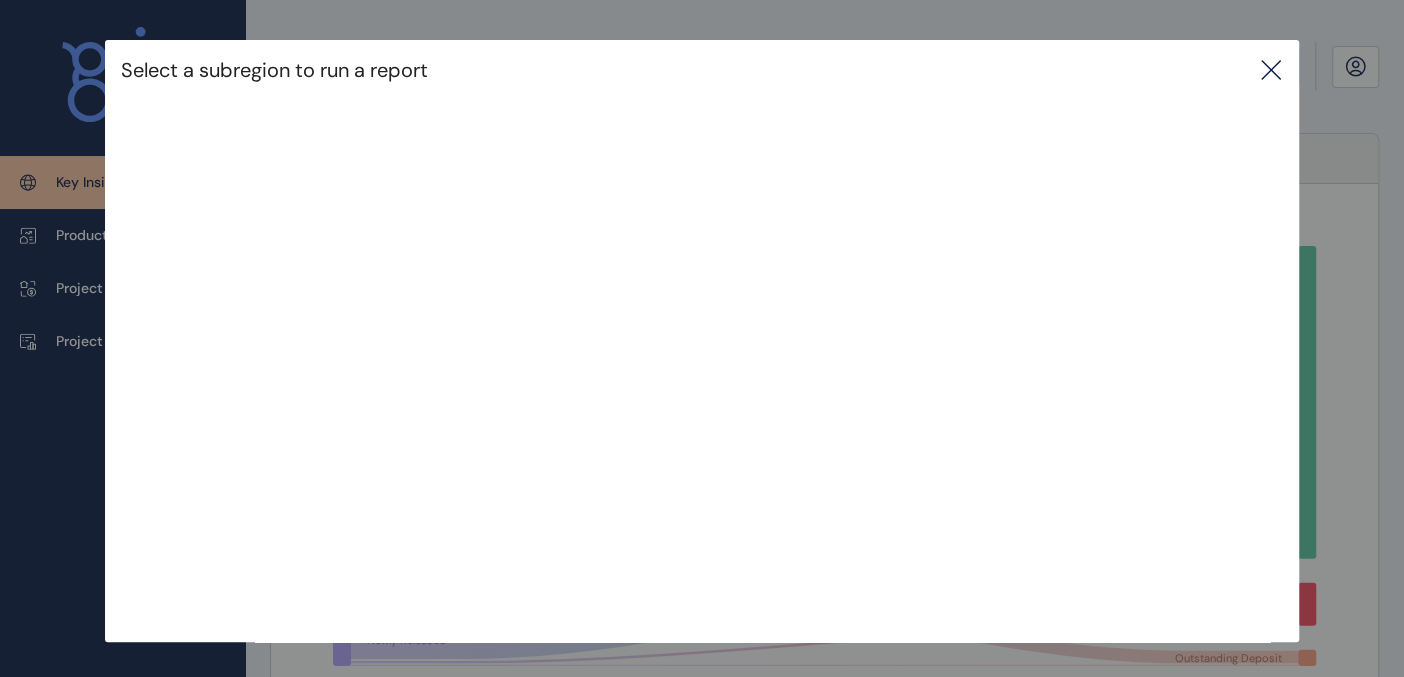 type 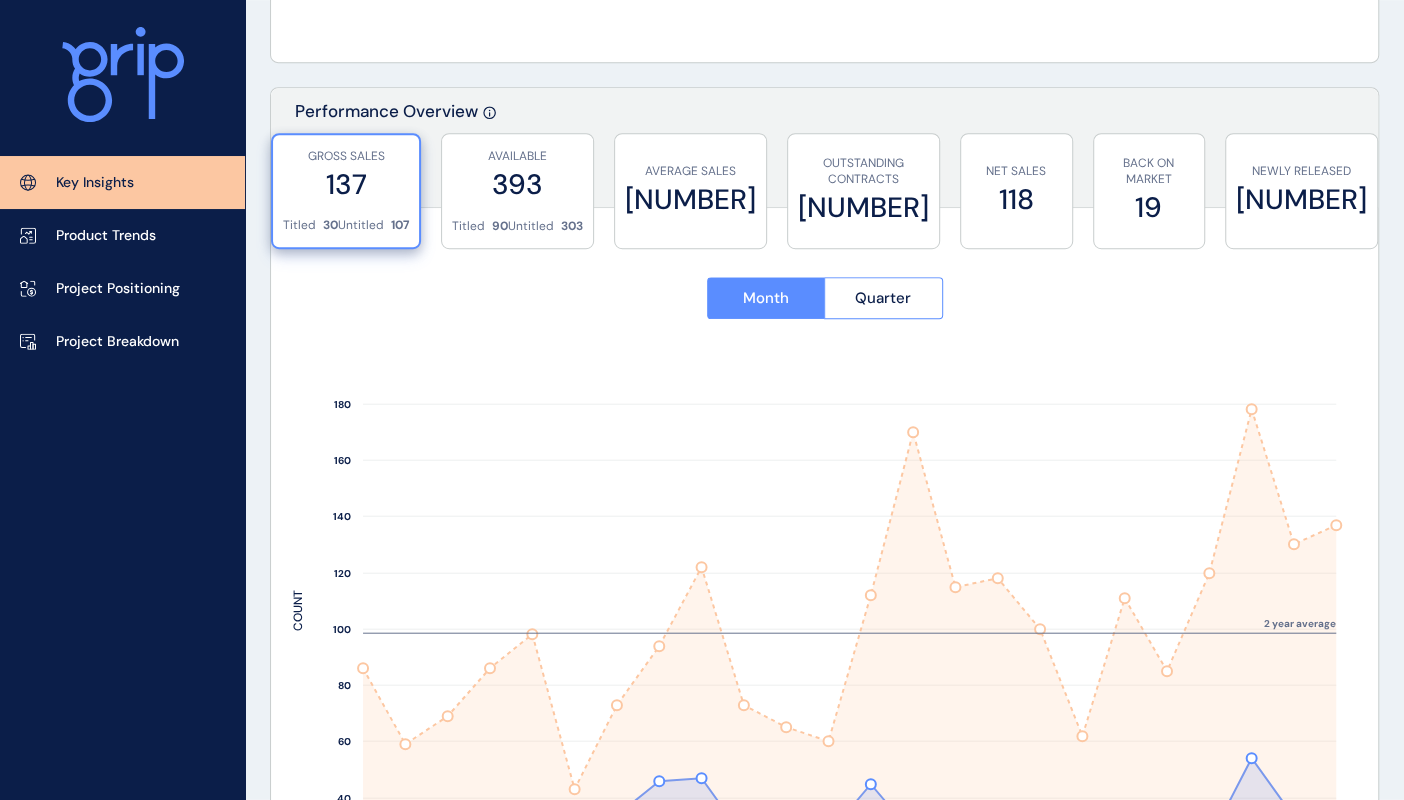 scroll, scrollTop: 777, scrollLeft: 0, axis: vertical 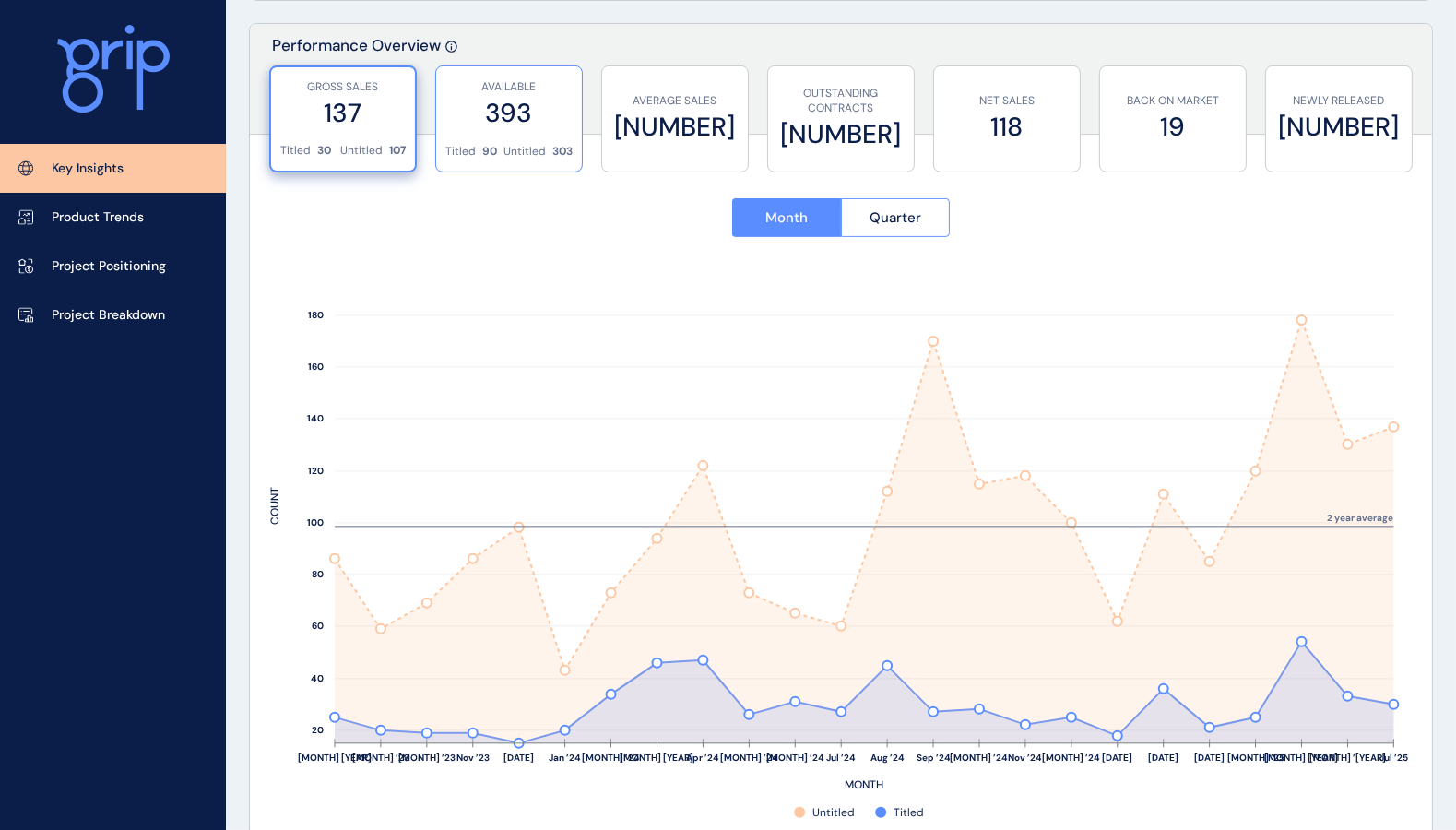 click on "393" at bounding box center (509, 113) 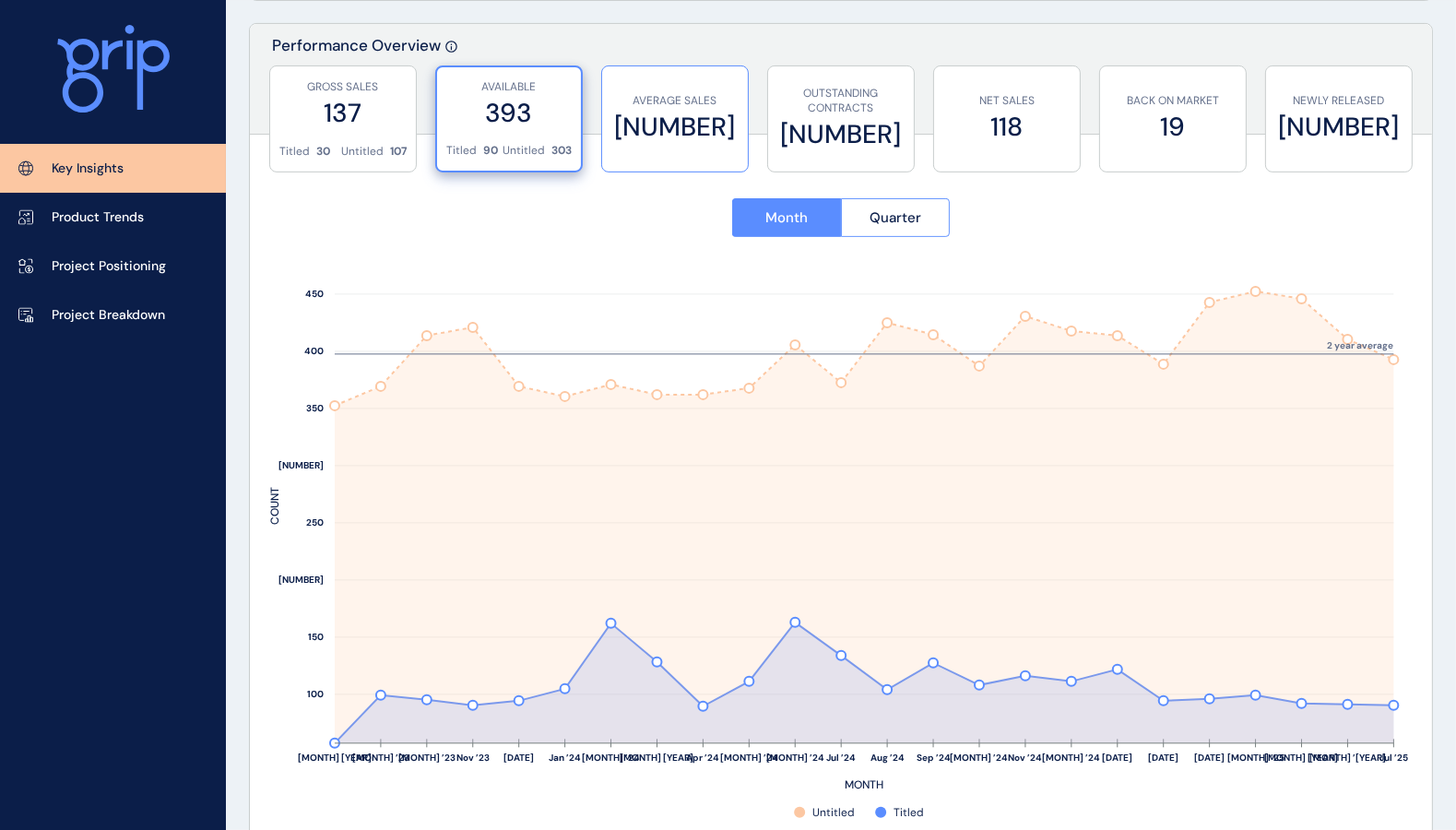 click on "[NUMBER]" at bounding box center [675, 126] 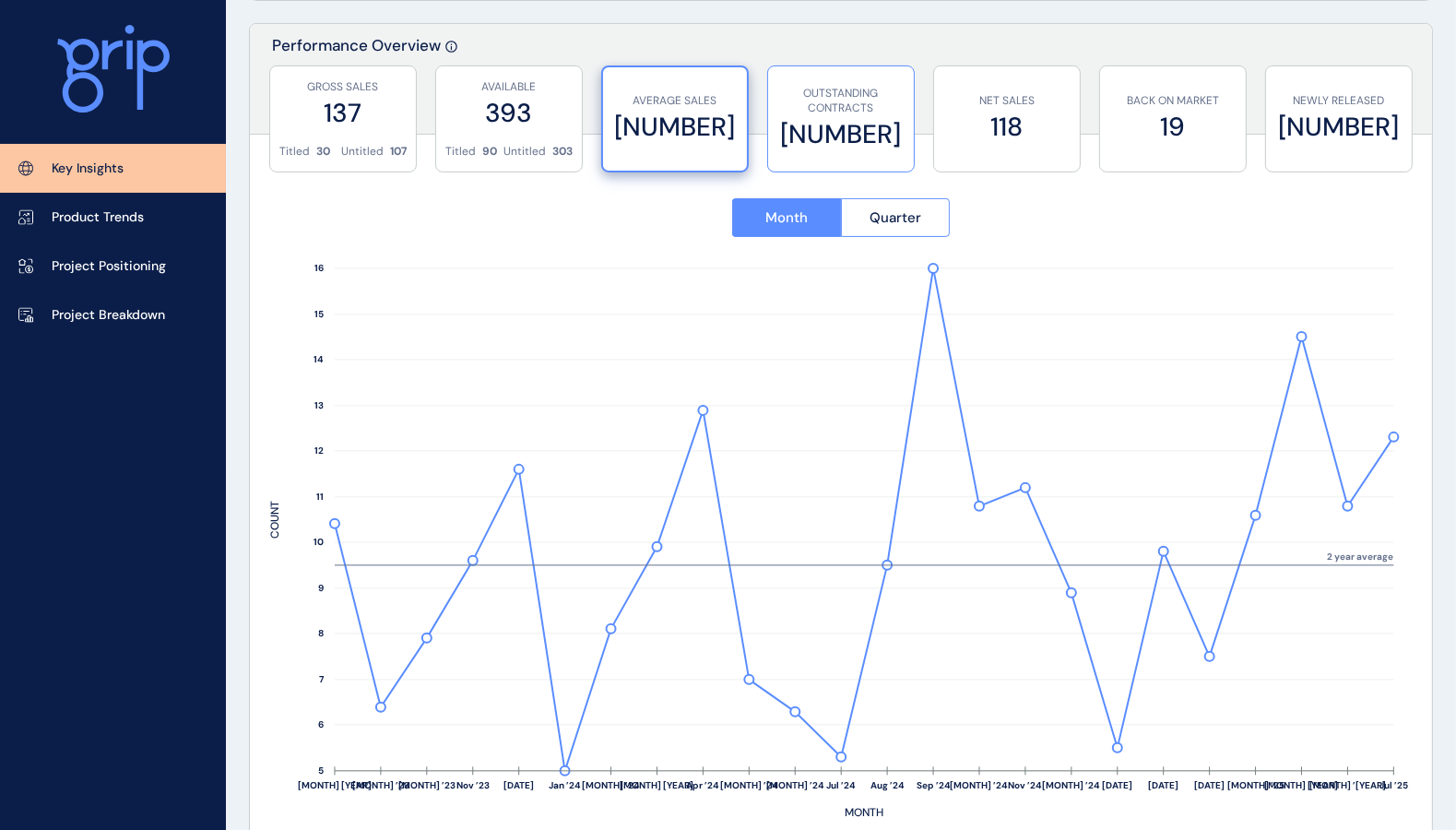 click on "[NUMBER]" at bounding box center (841, 134) 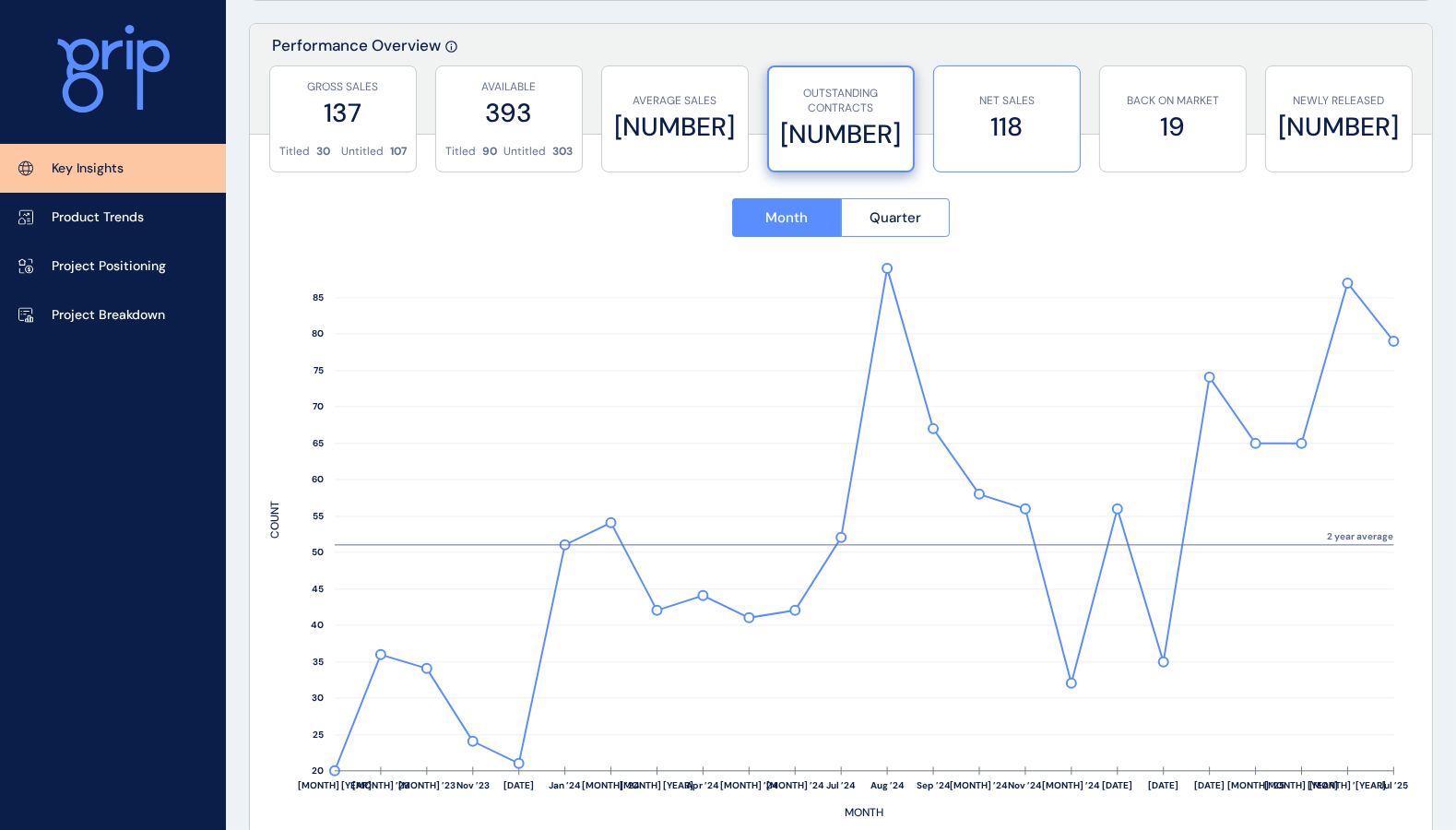 click on "118" at bounding box center (1007, 126) 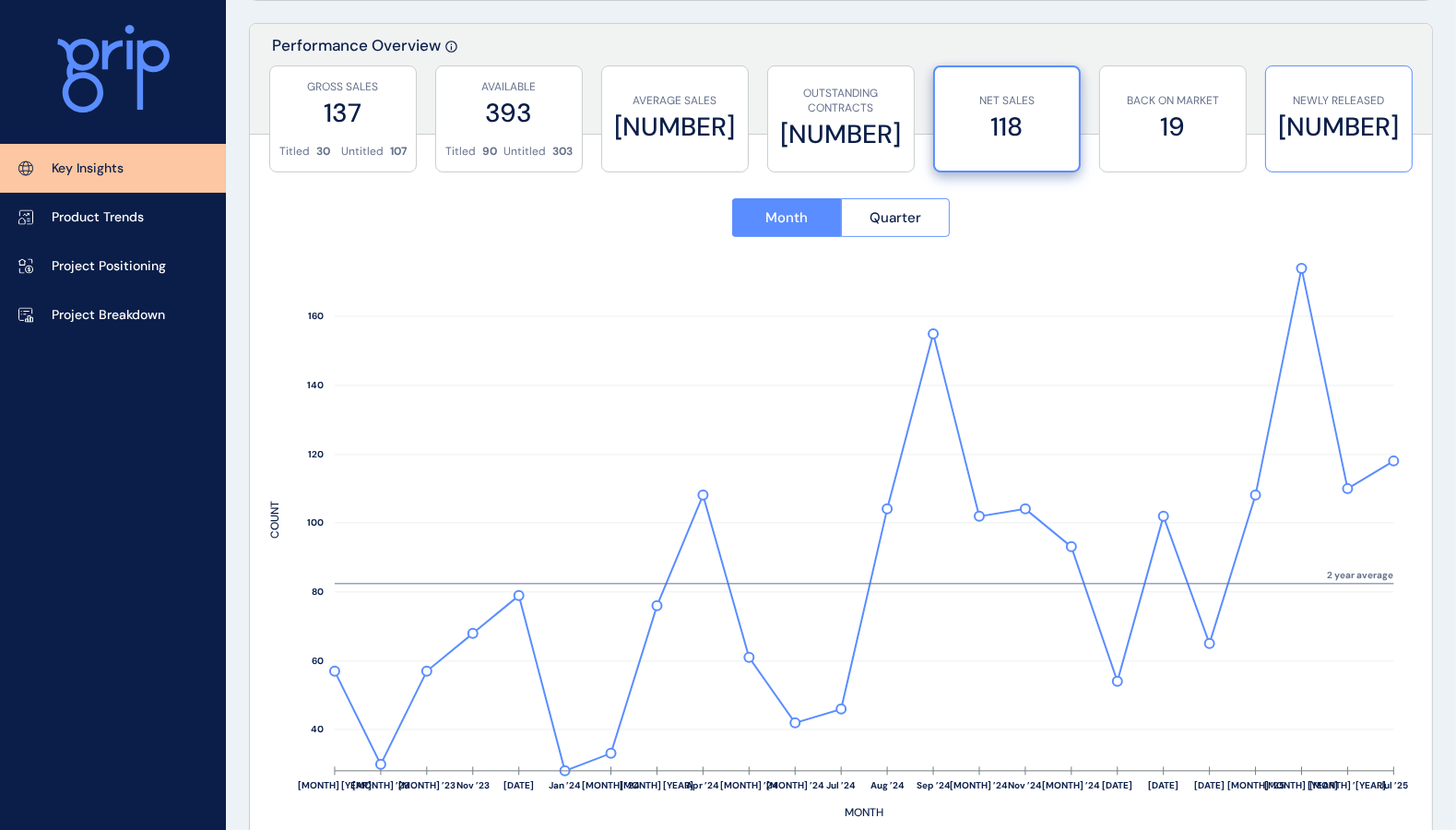 click on "[NUMBER]" at bounding box center (1339, 126) 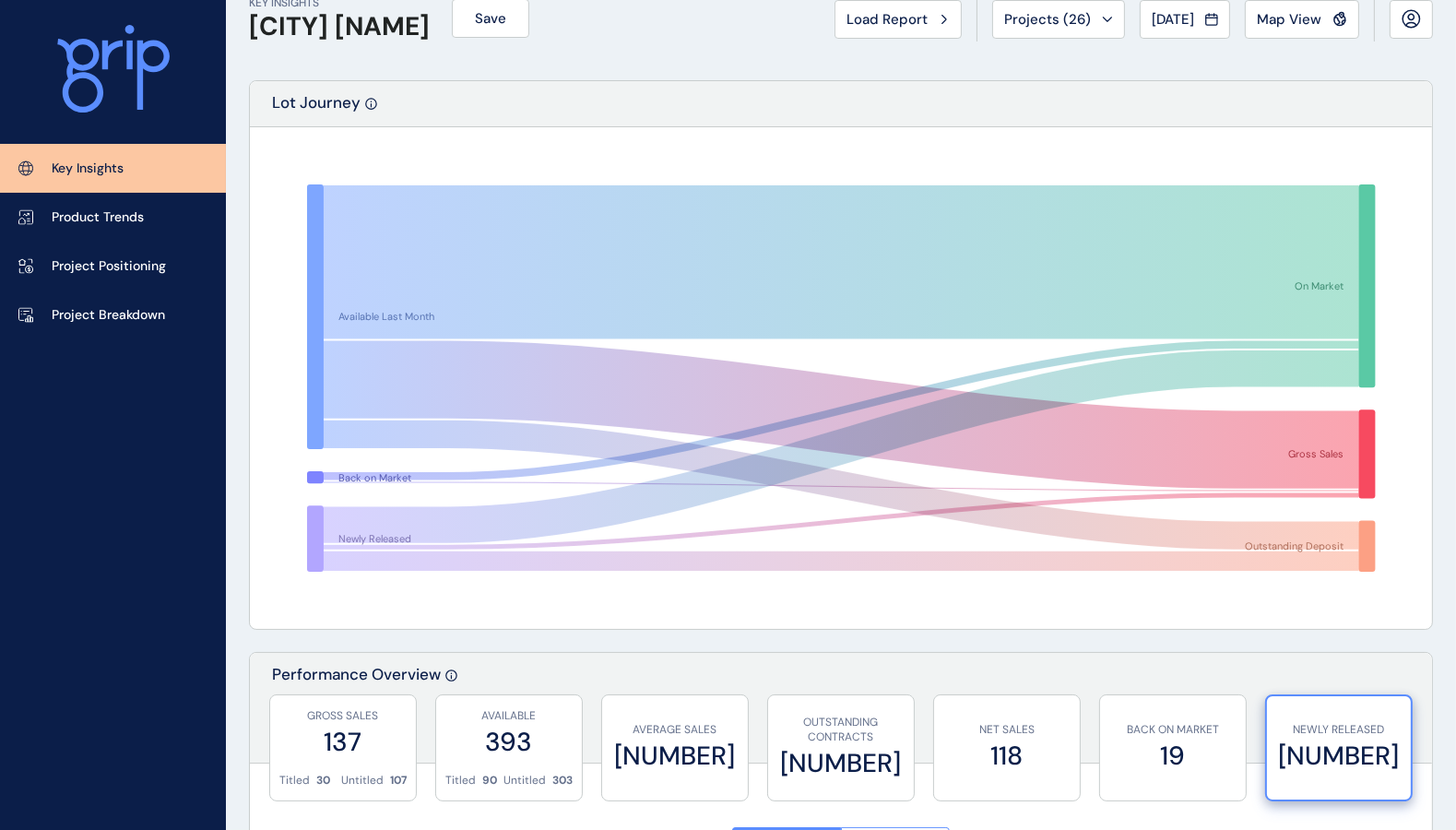 scroll, scrollTop: 0, scrollLeft: 0, axis: both 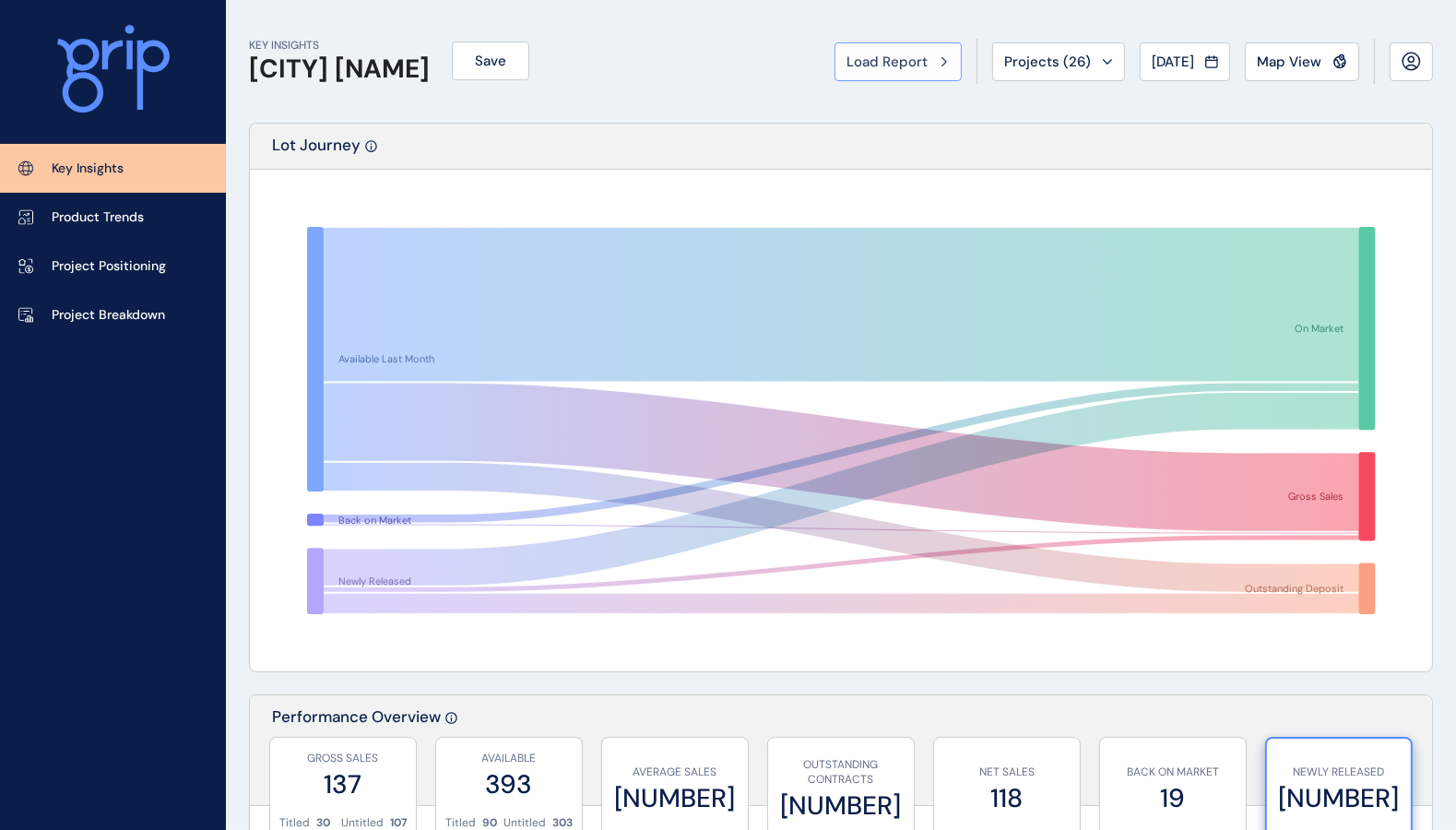 click on "Load Report" at bounding box center (887, 62) 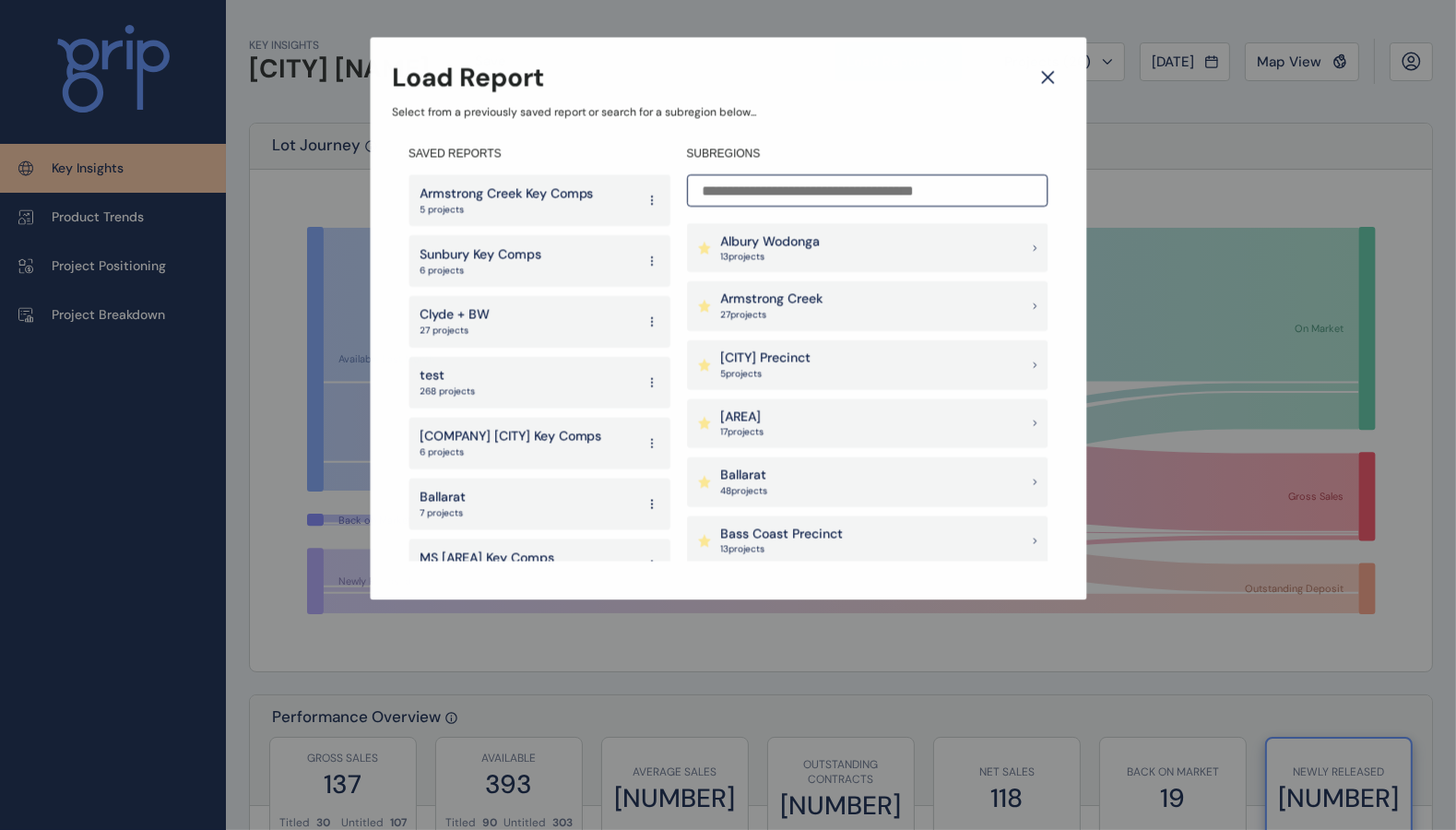 click at bounding box center (867, 190) 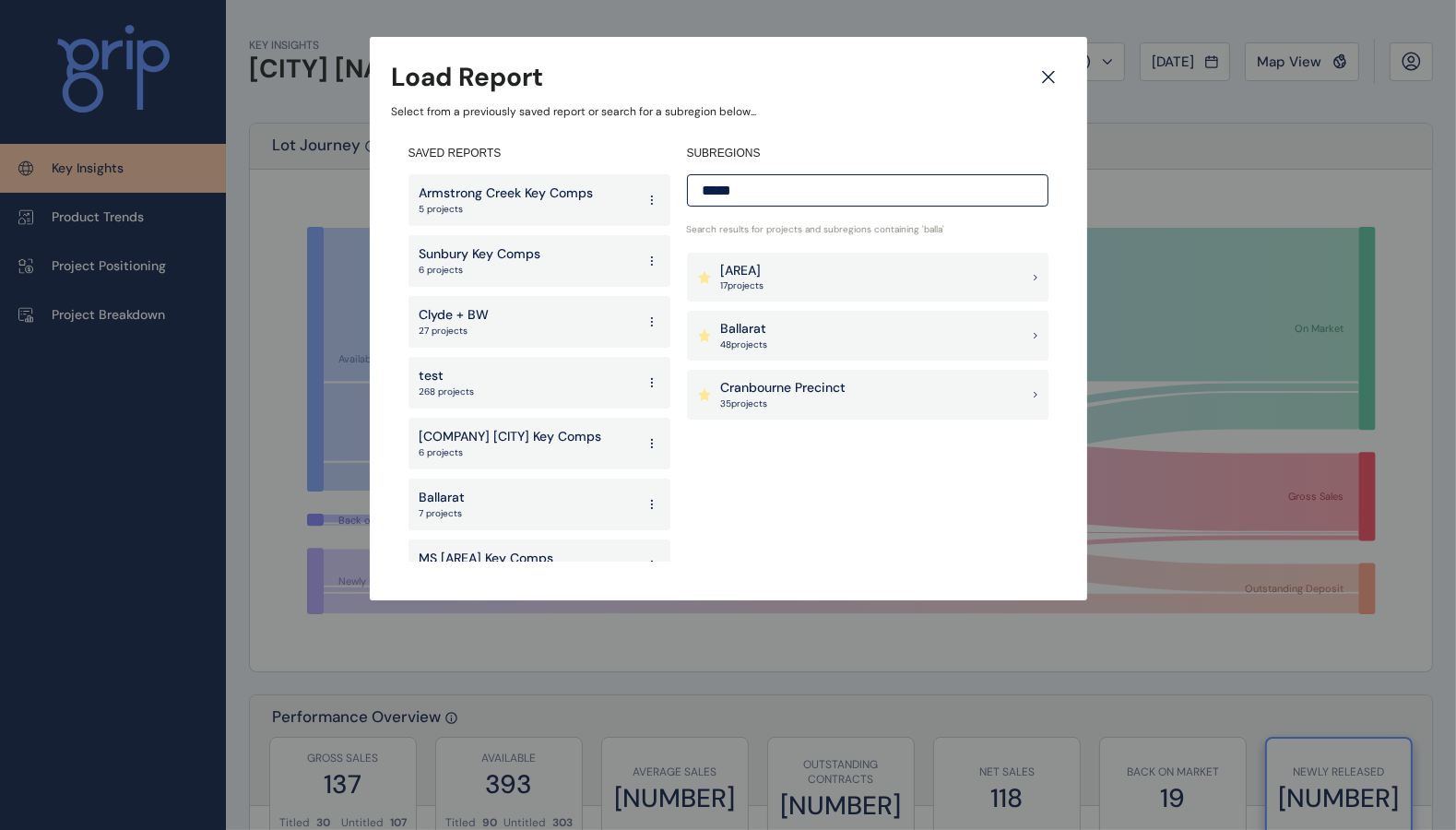 type on "*****" 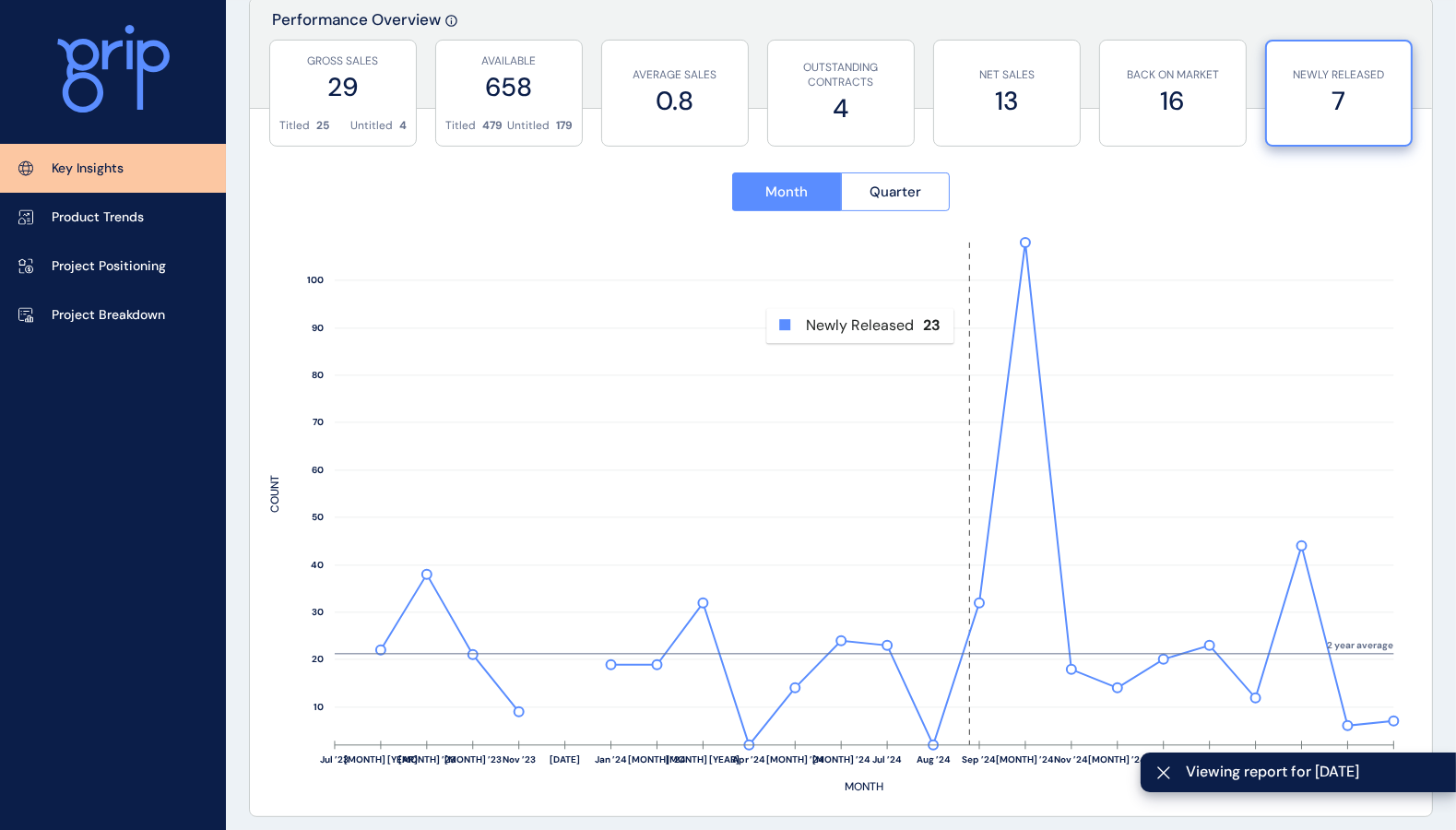 scroll, scrollTop: 692, scrollLeft: 0, axis: vertical 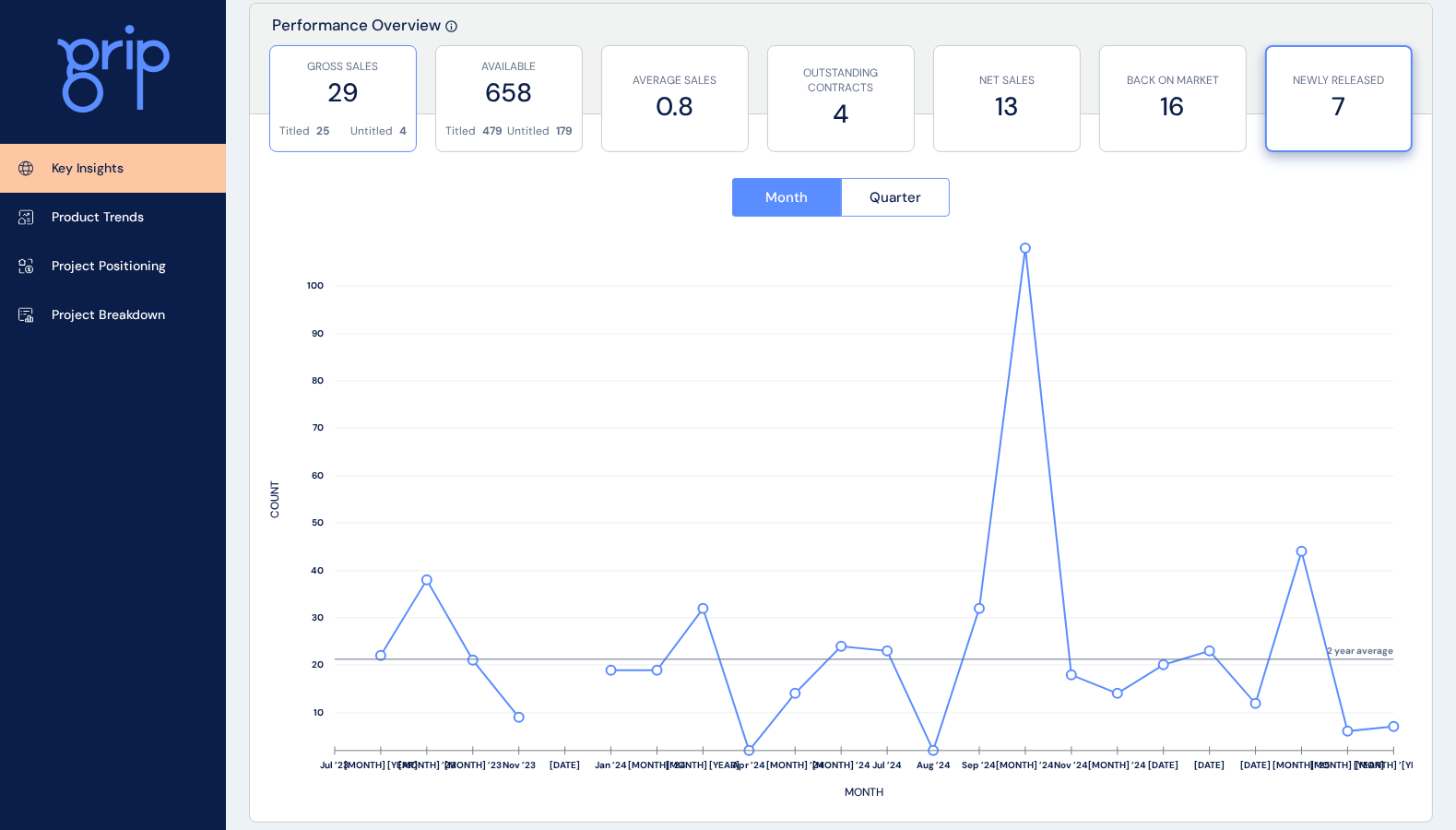 click on "29" at bounding box center (343, 92) 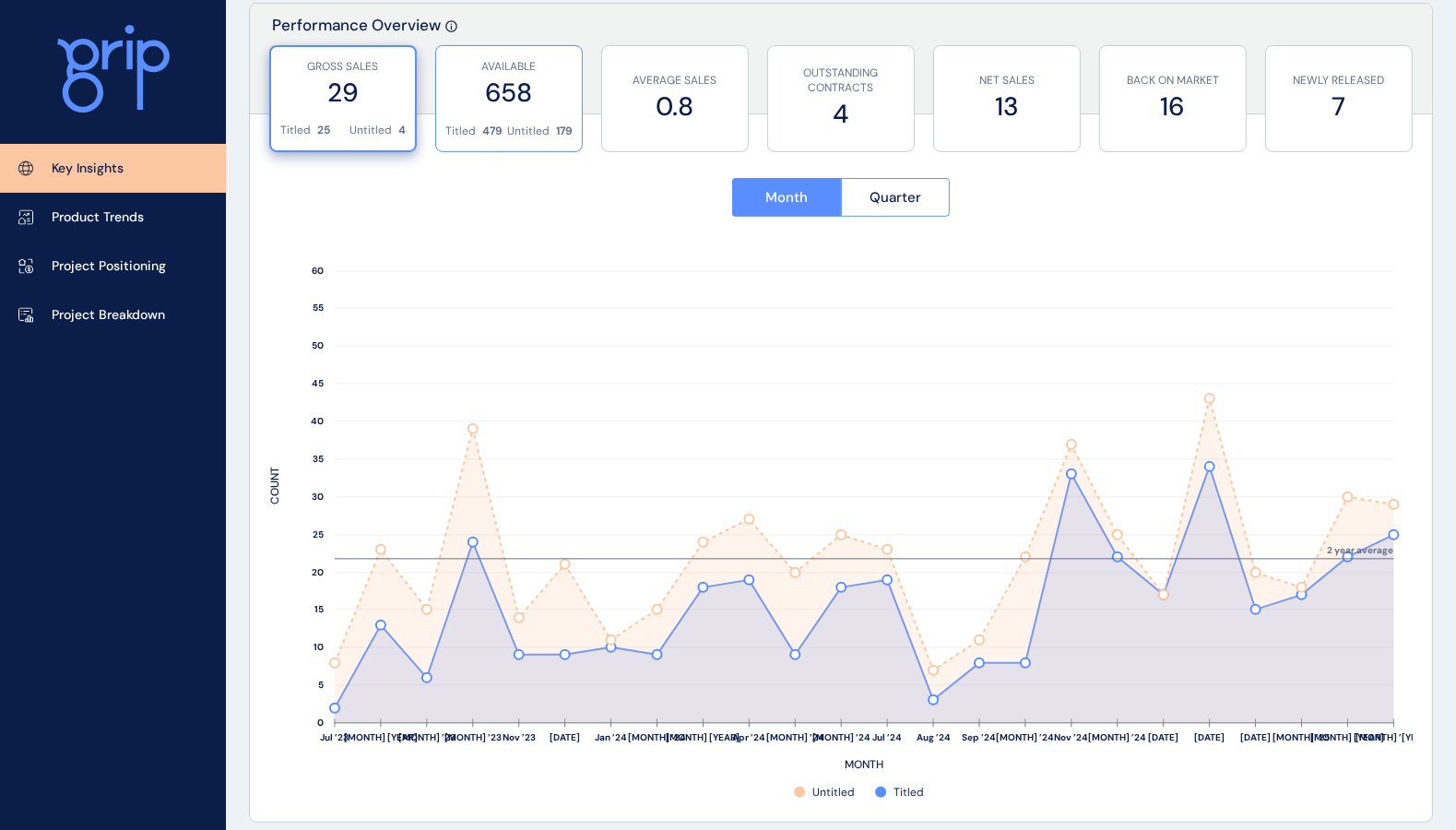 click on "658" at bounding box center [509, 92] 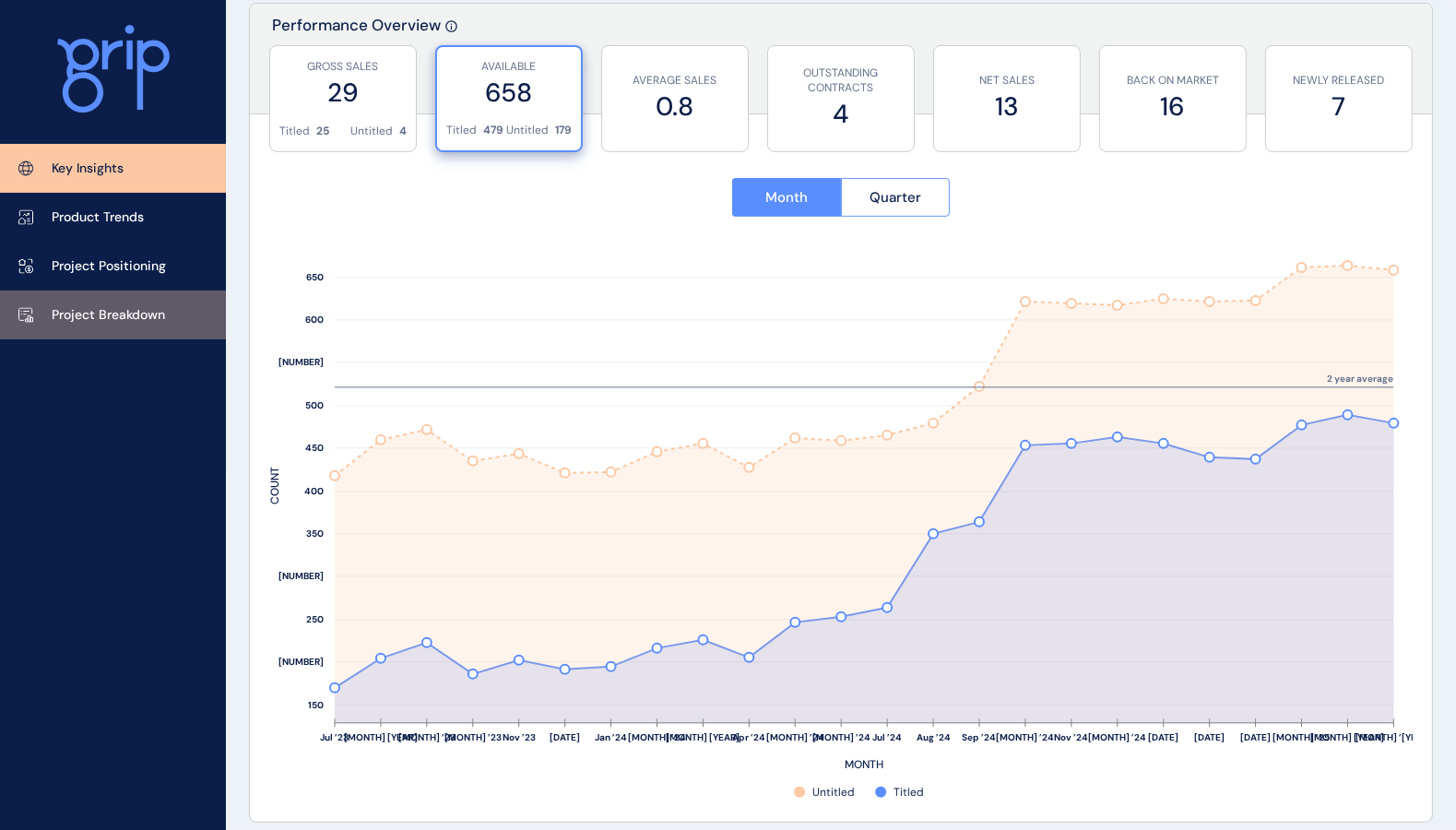 click on "Project Breakdown" at bounding box center [108, 315] 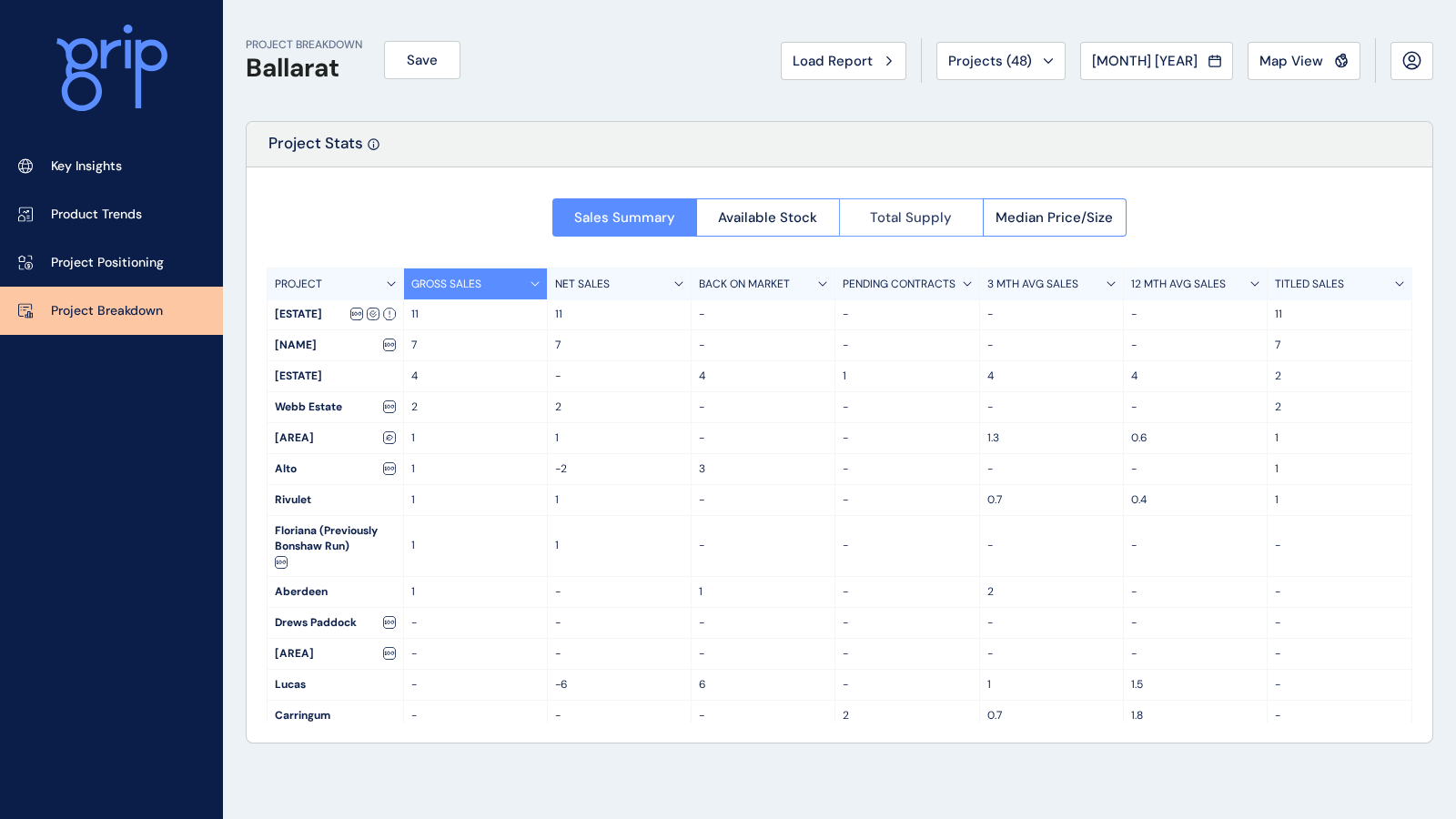 click on "Total Supply" at bounding box center (911, 217) 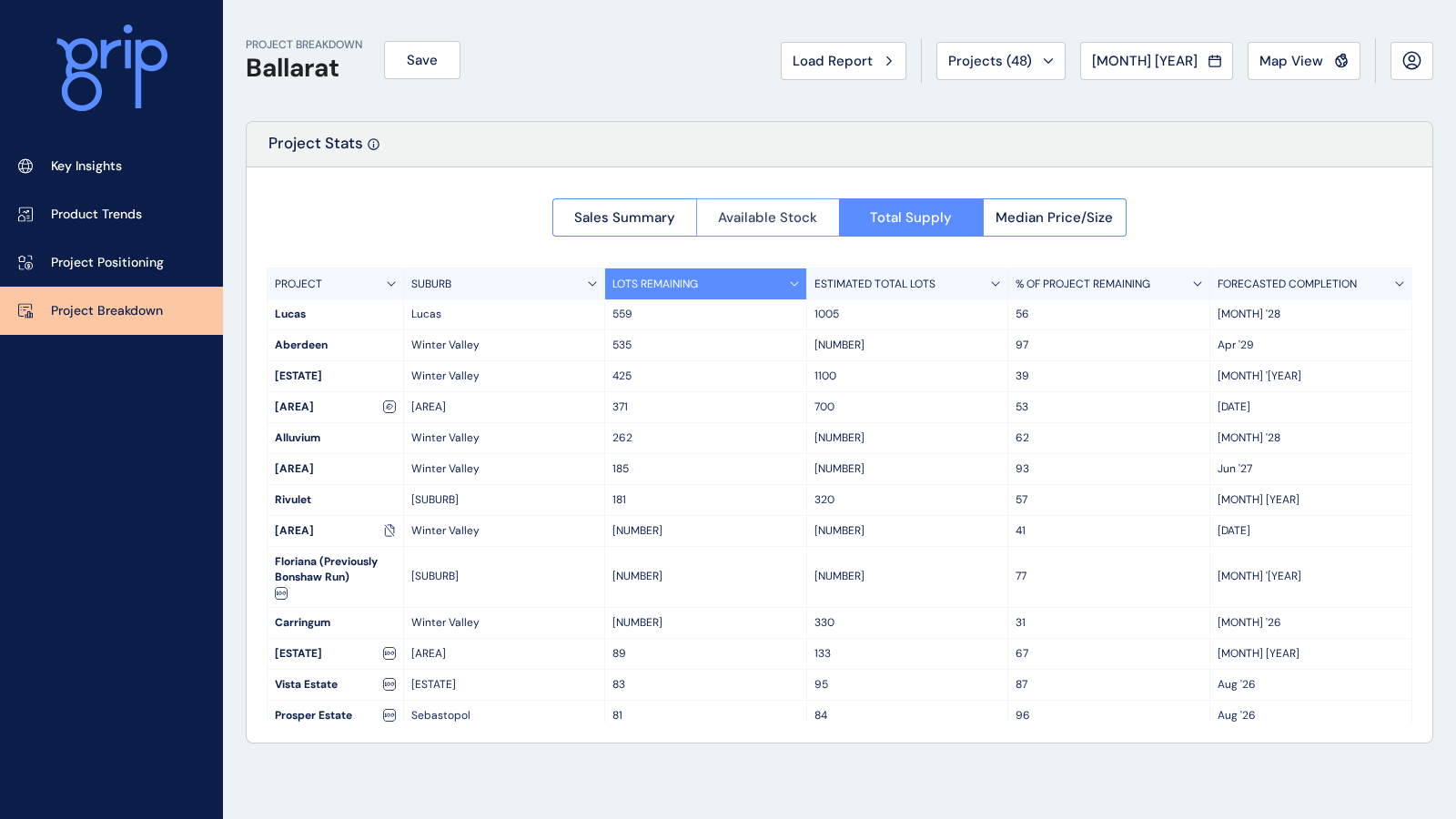 click on "Available Stock" at bounding box center (768, 217) 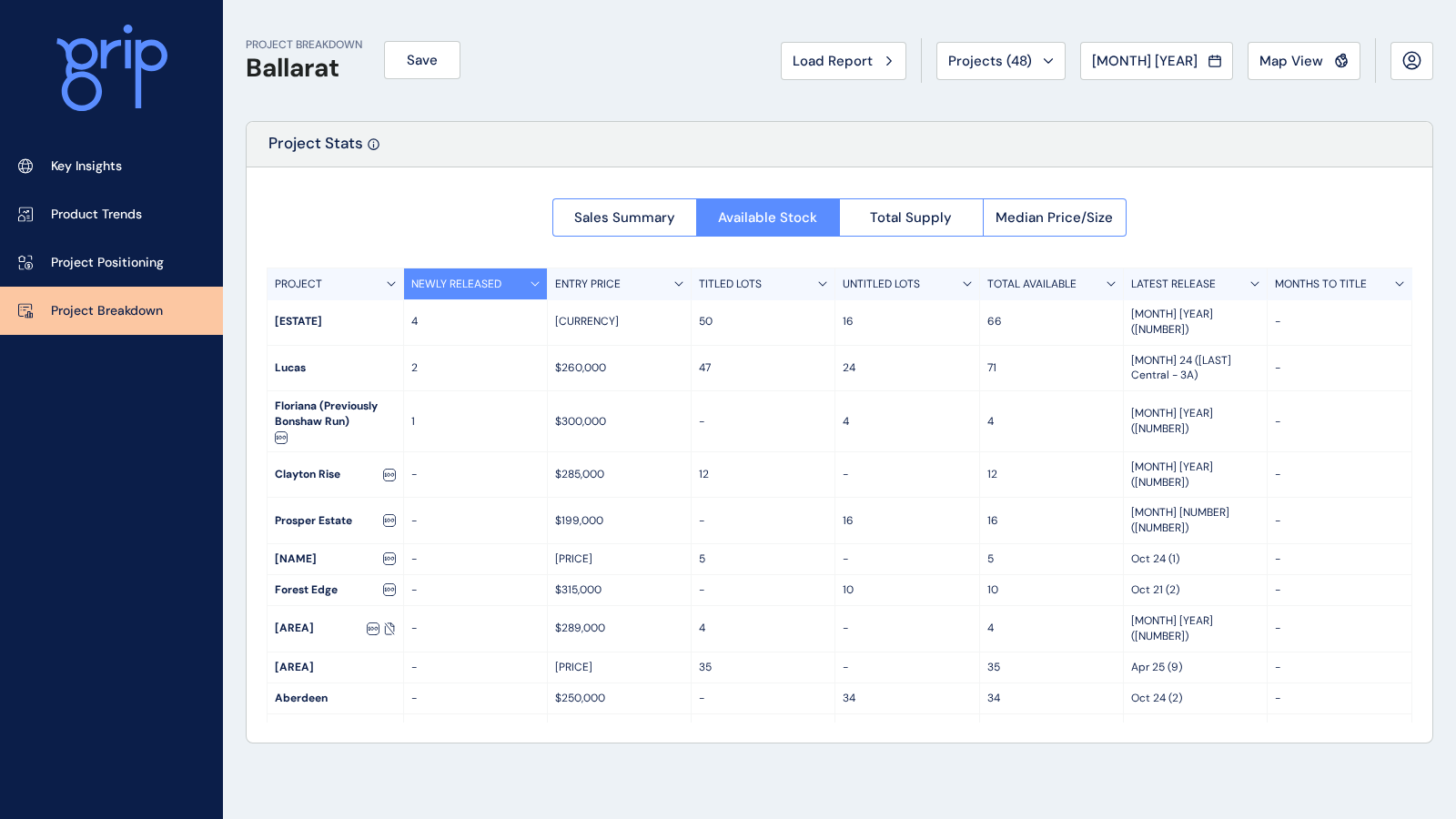 click on "TITLED LOTS" at bounding box center [763, 284] 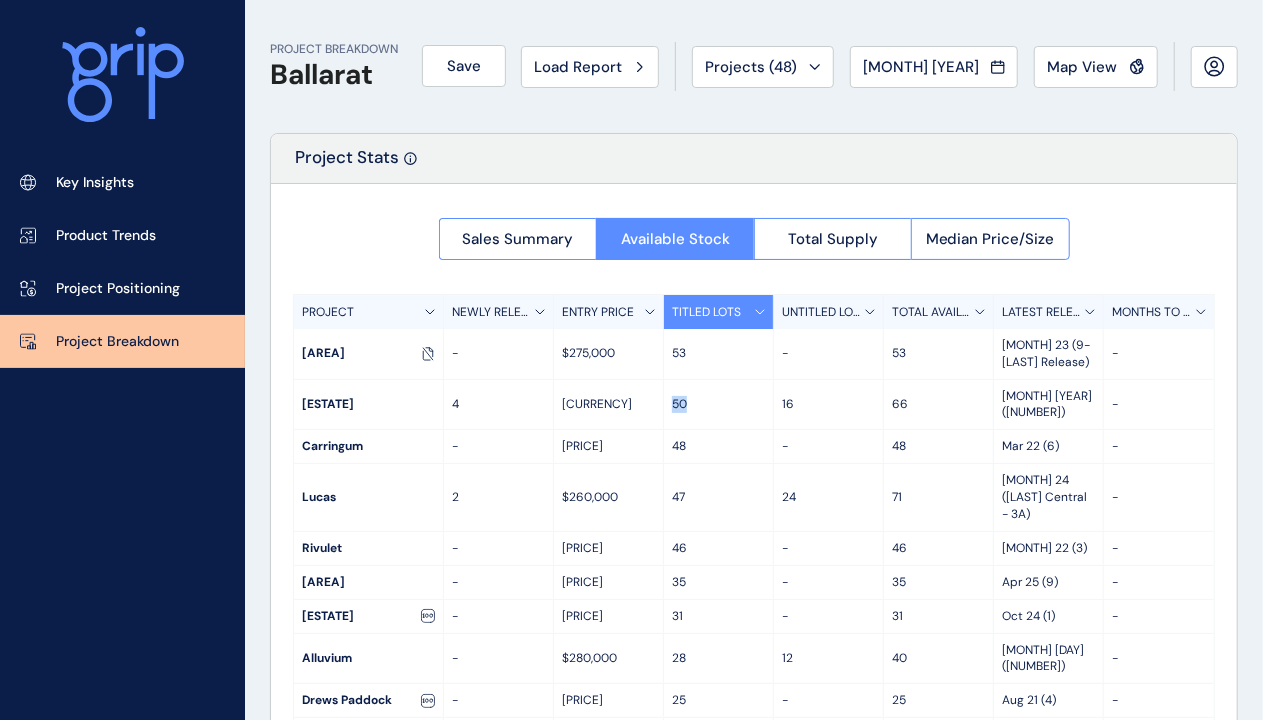 drag, startPoint x: 692, startPoint y: 392, endPoint x: 666, endPoint y: 399, distance: 26.925823 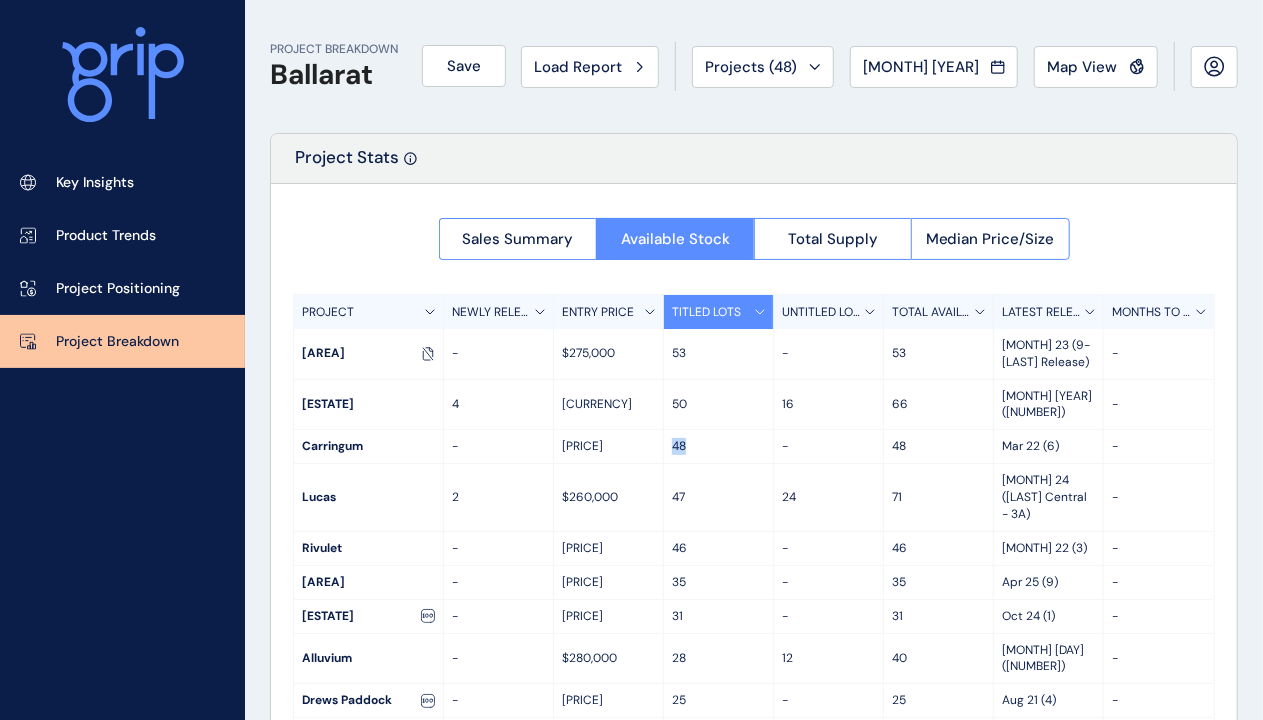drag, startPoint x: 697, startPoint y: 431, endPoint x: 666, endPoint y: 431, distance: 31 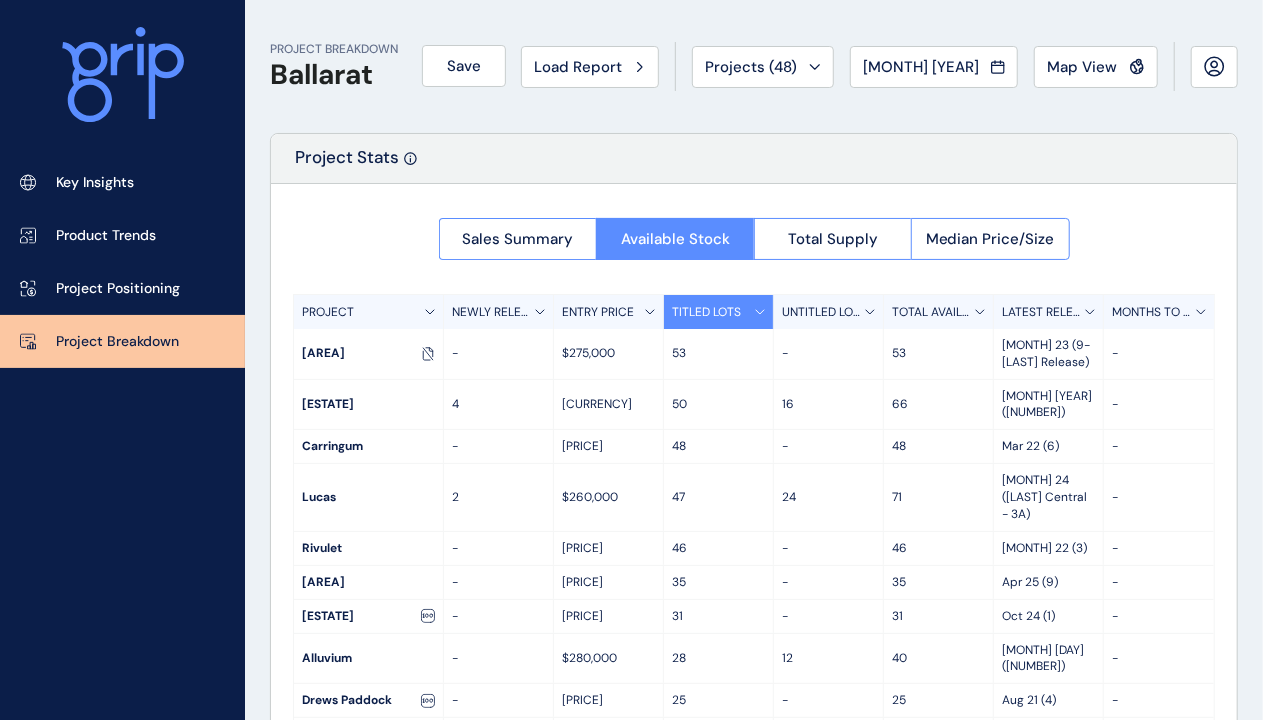 click on "50" at bounding box center [718, 404] 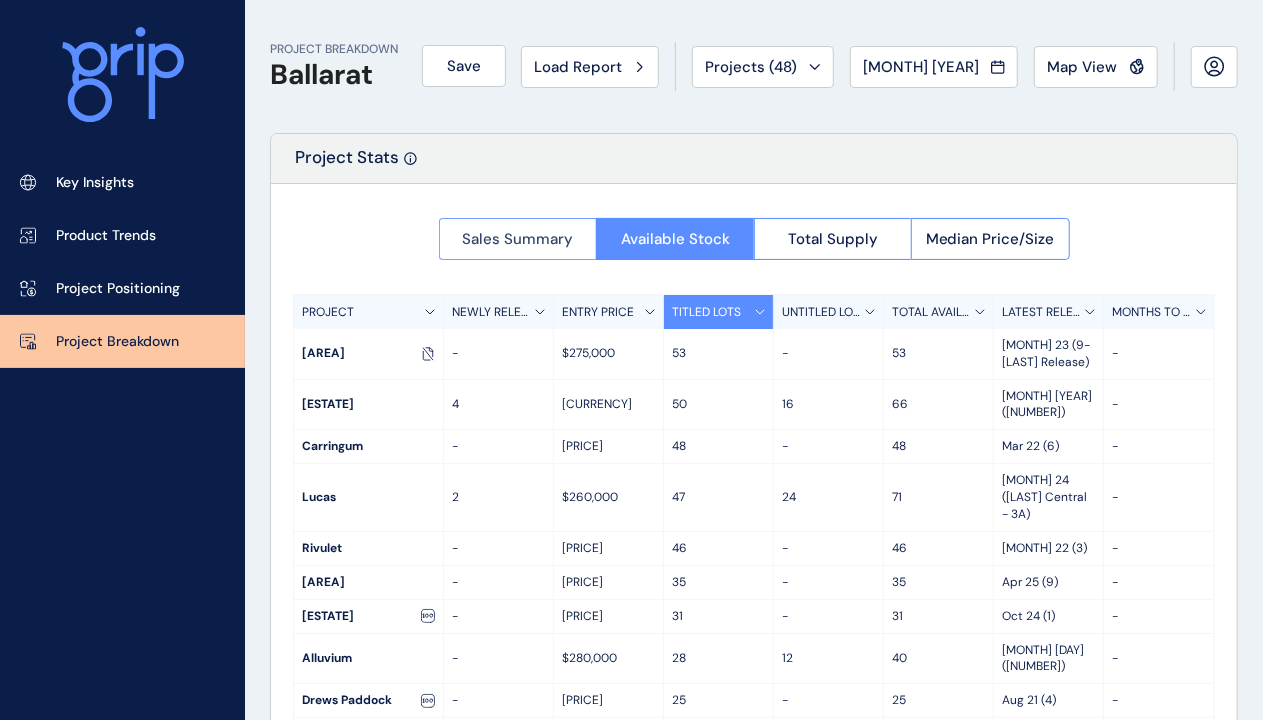click on "Sales Summary" at bounding box center [517, 239] 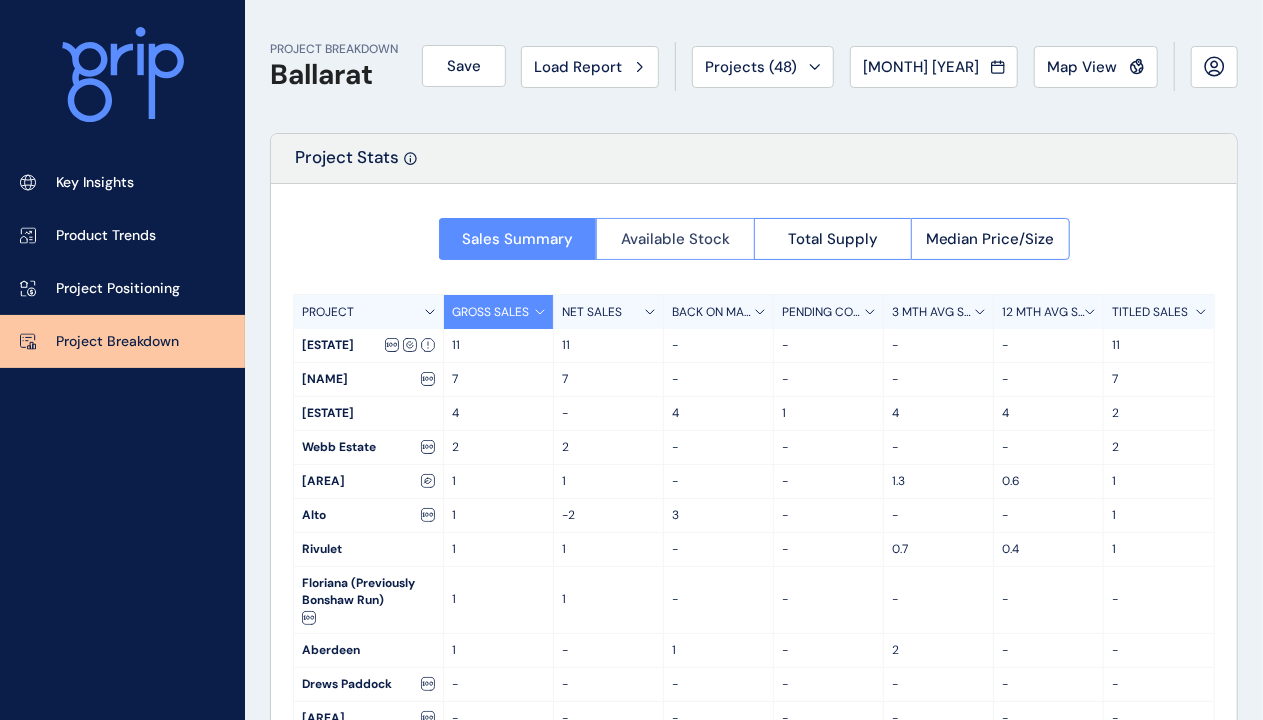 click on "Available Stock" at bounding box center [675, 239] 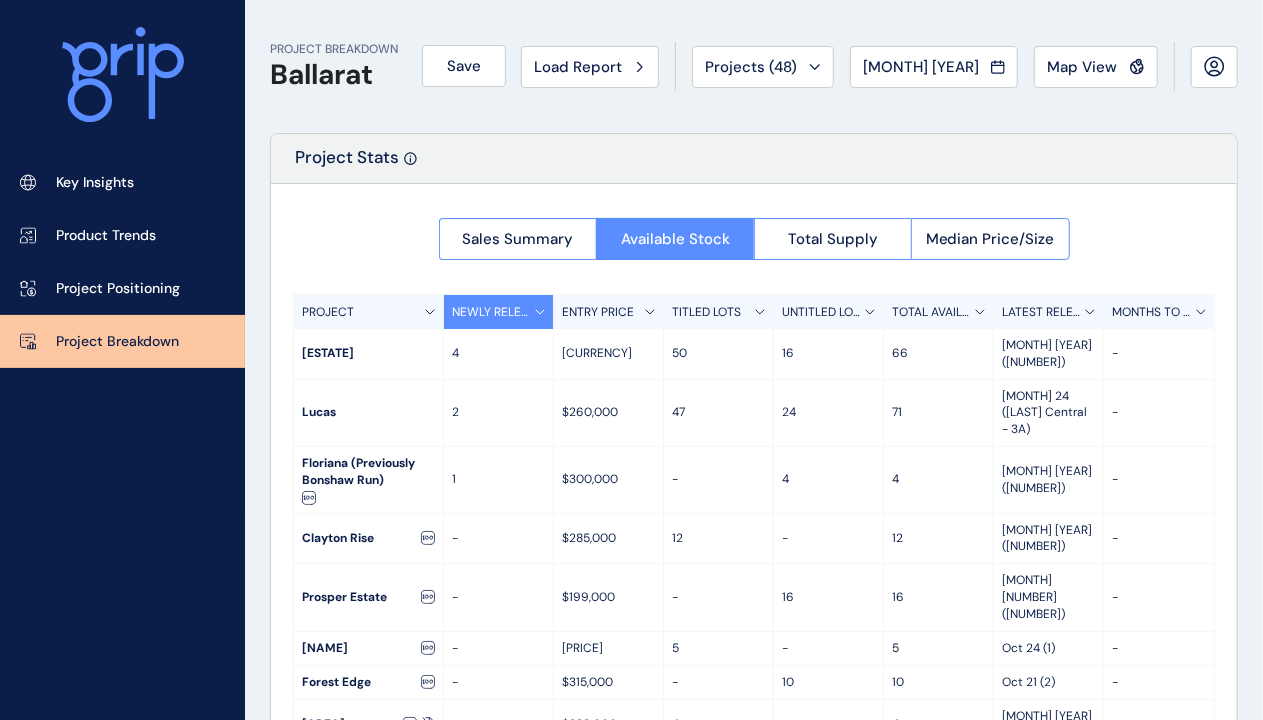 click on "NEWLY RELEASED" at bounding box center [493, 312] 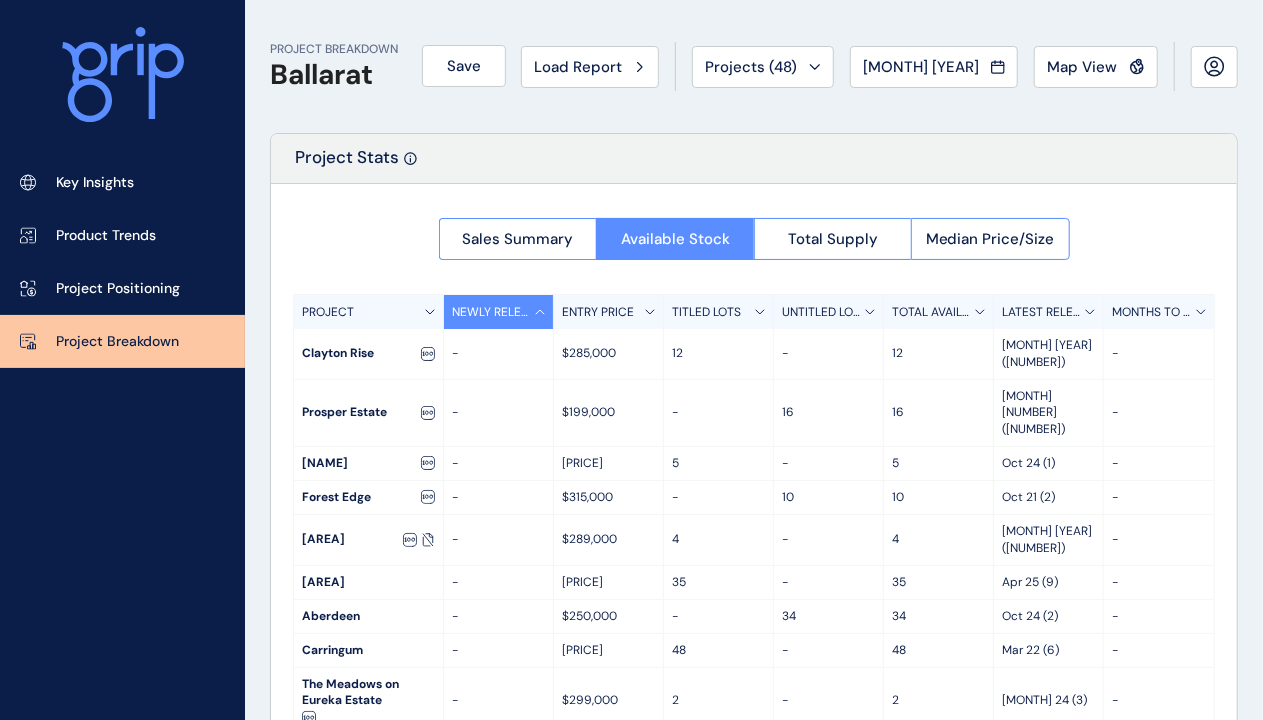 click on "NEWLY RELEASED" at bounding box center [493, 312] 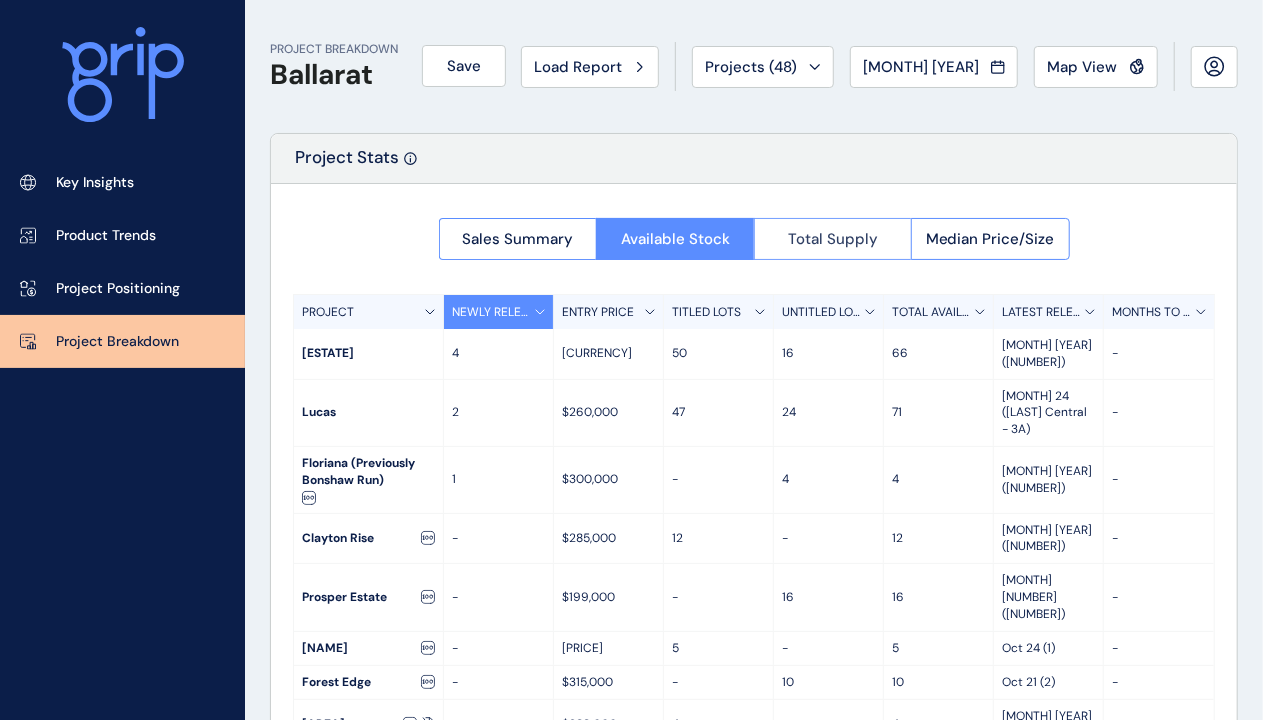 click on "Total Supply" at bounding box center [833, 239] 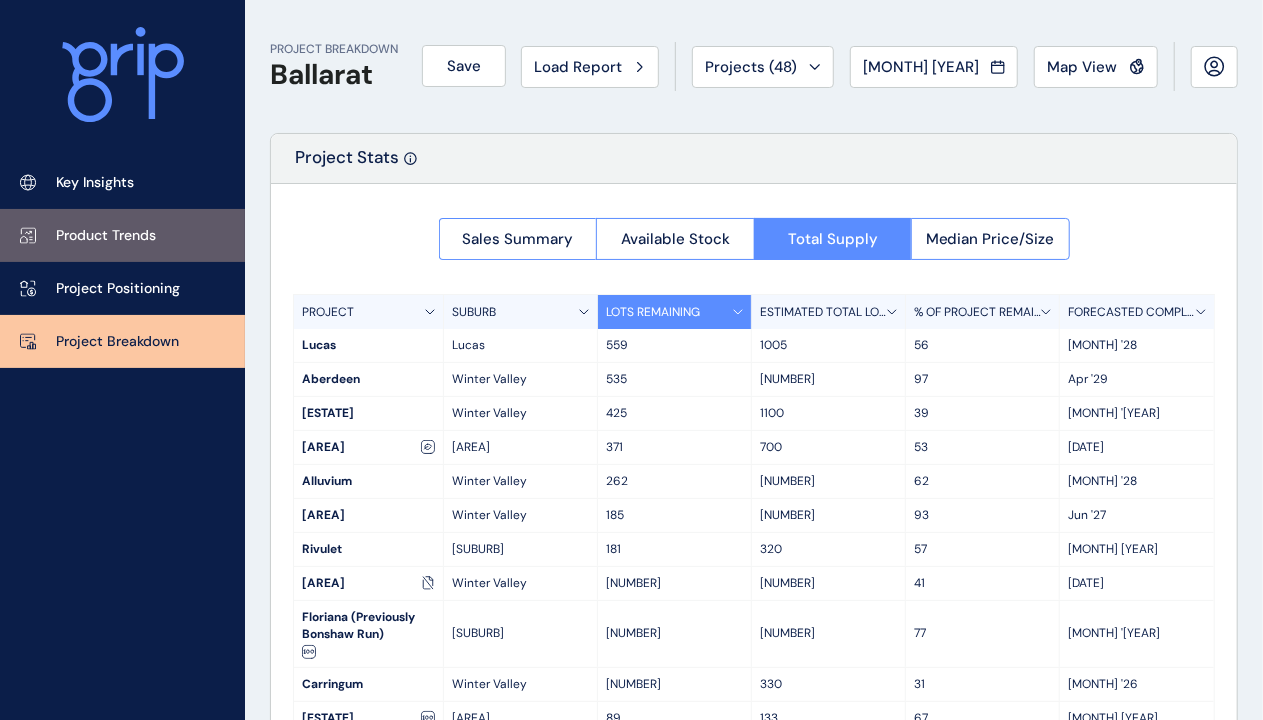 click on "Product Trends" at bounding box center [106, 236] 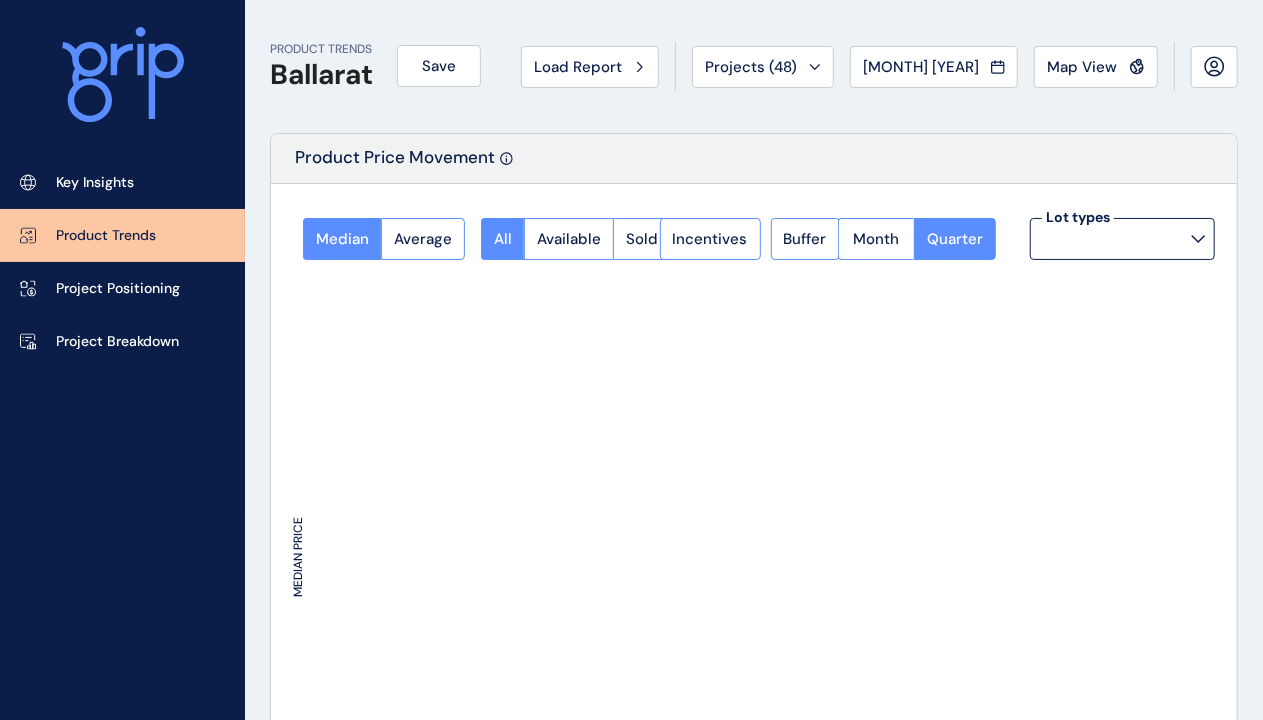 type on "*********" 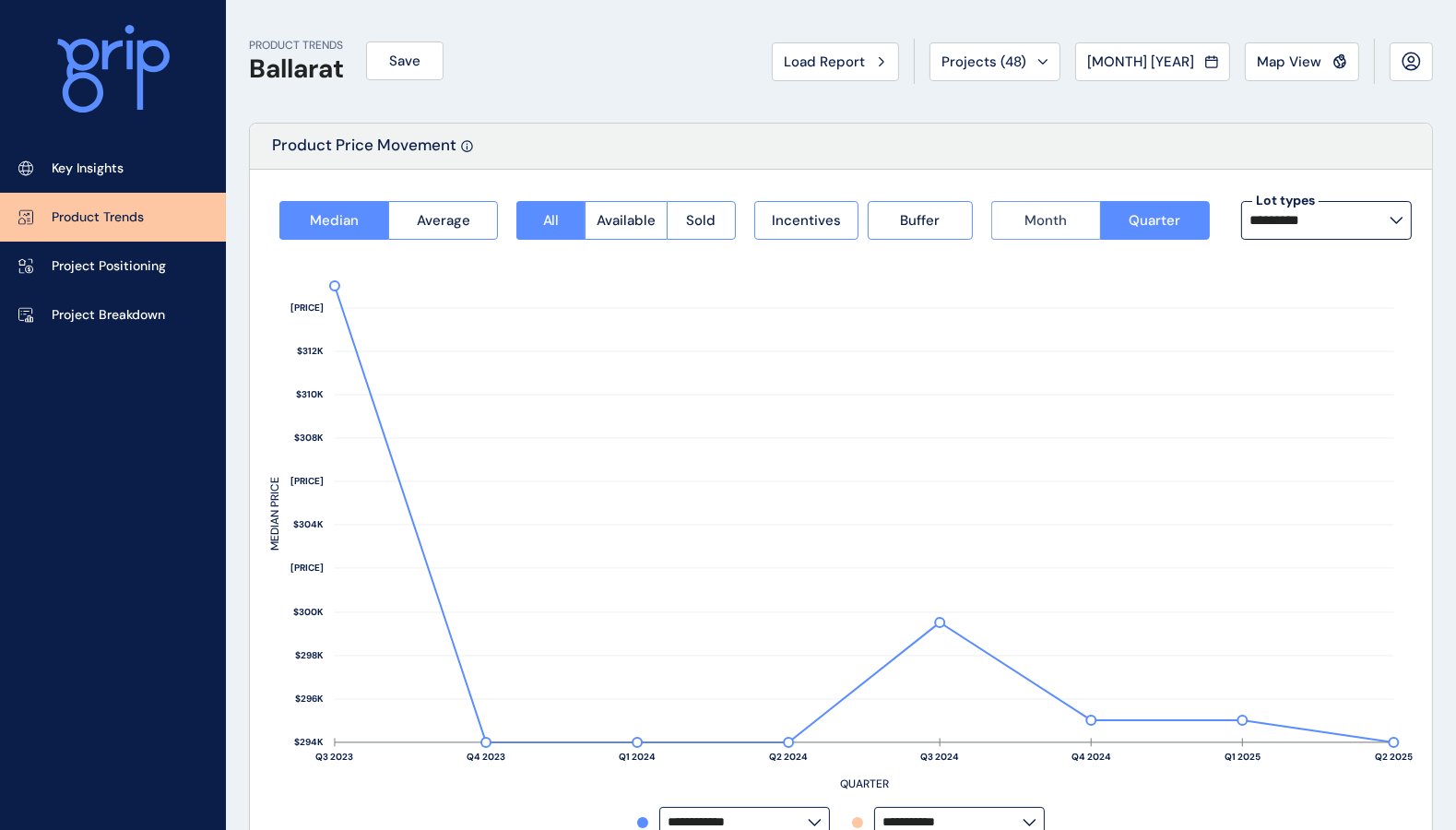 click on "Month" at bounding box center (1046, 220) 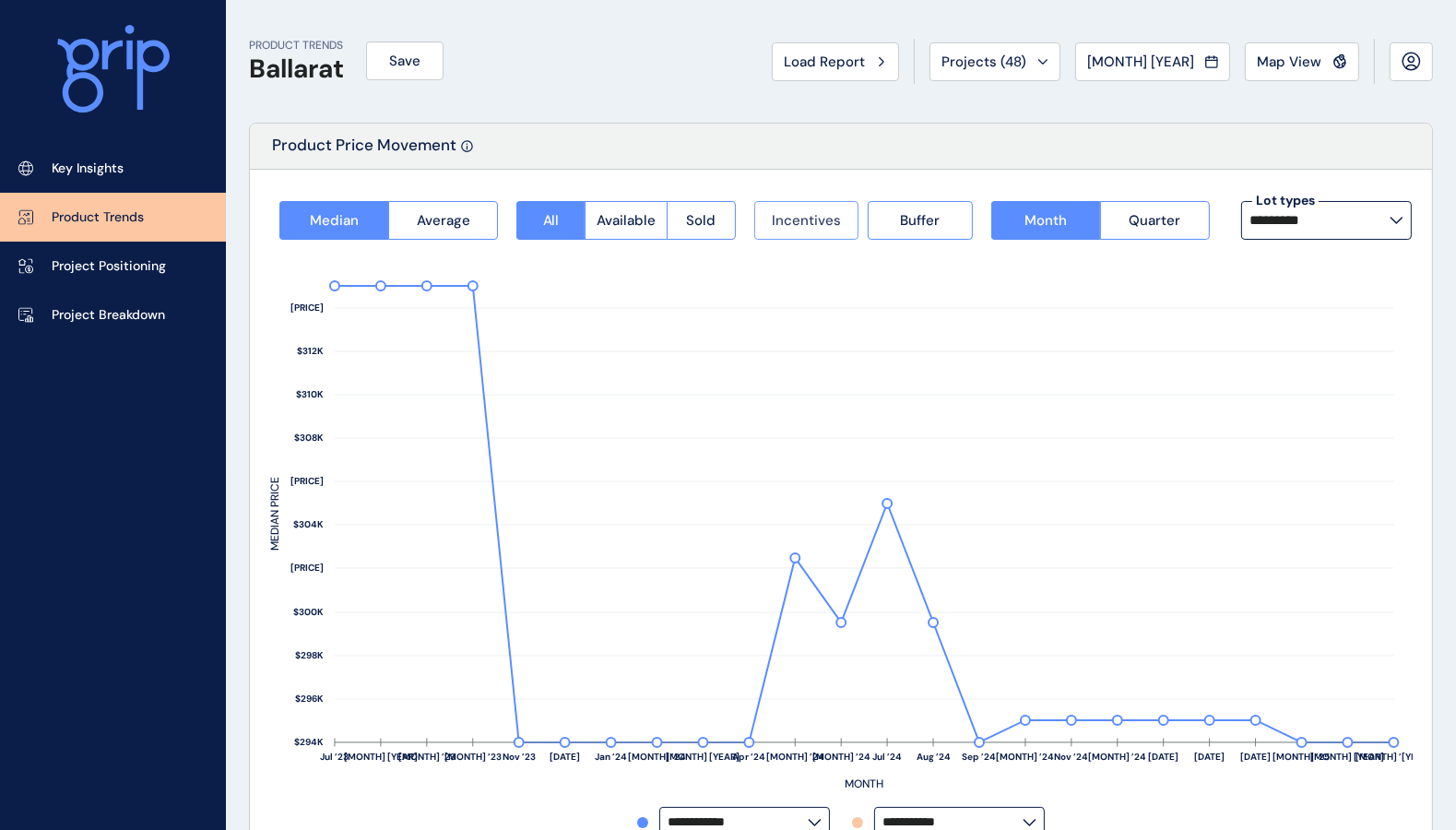 click on "Incentives" at bounding box center [806, 220] 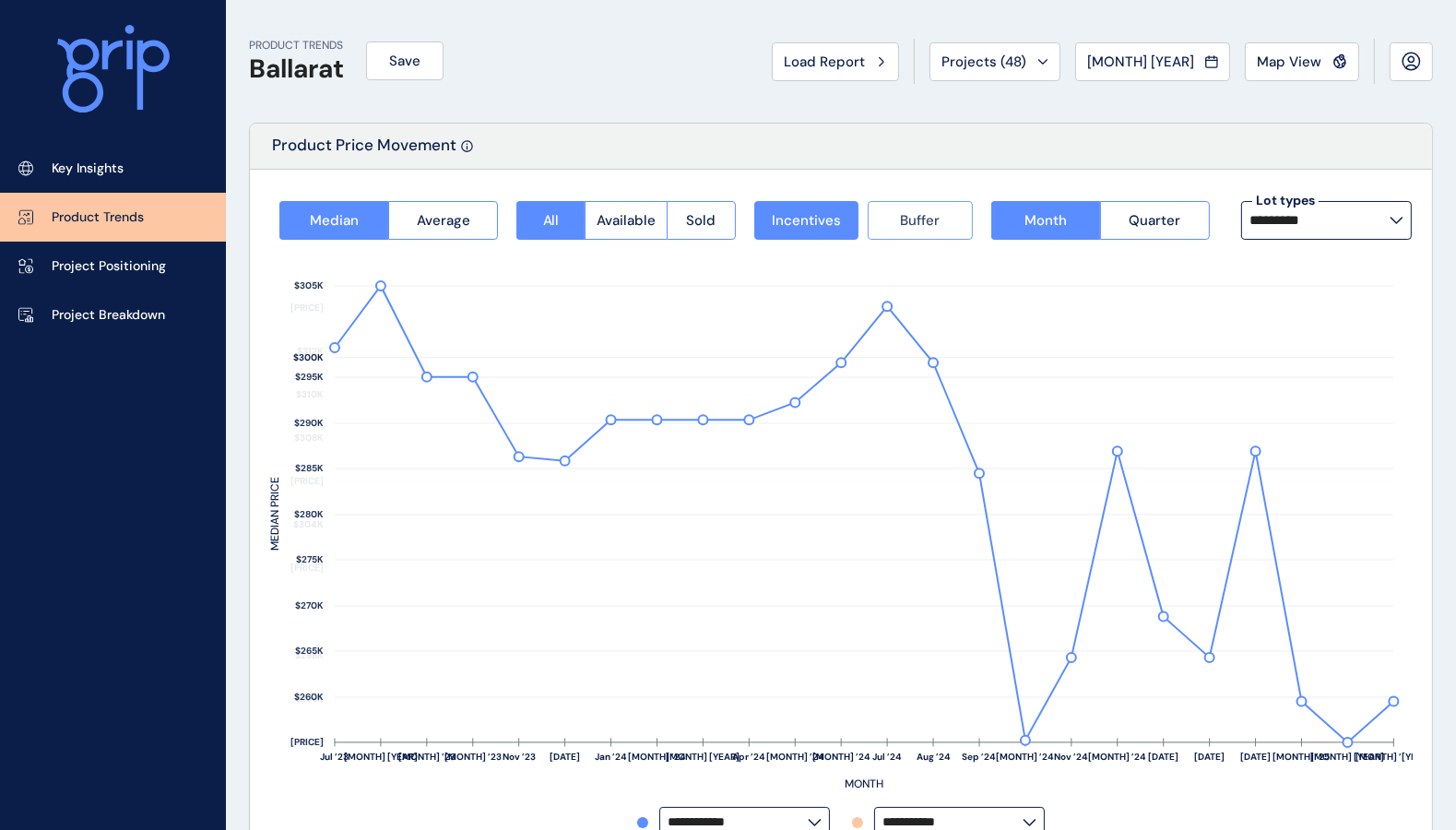 click on "Buffer" at bounding box center [919, 220] 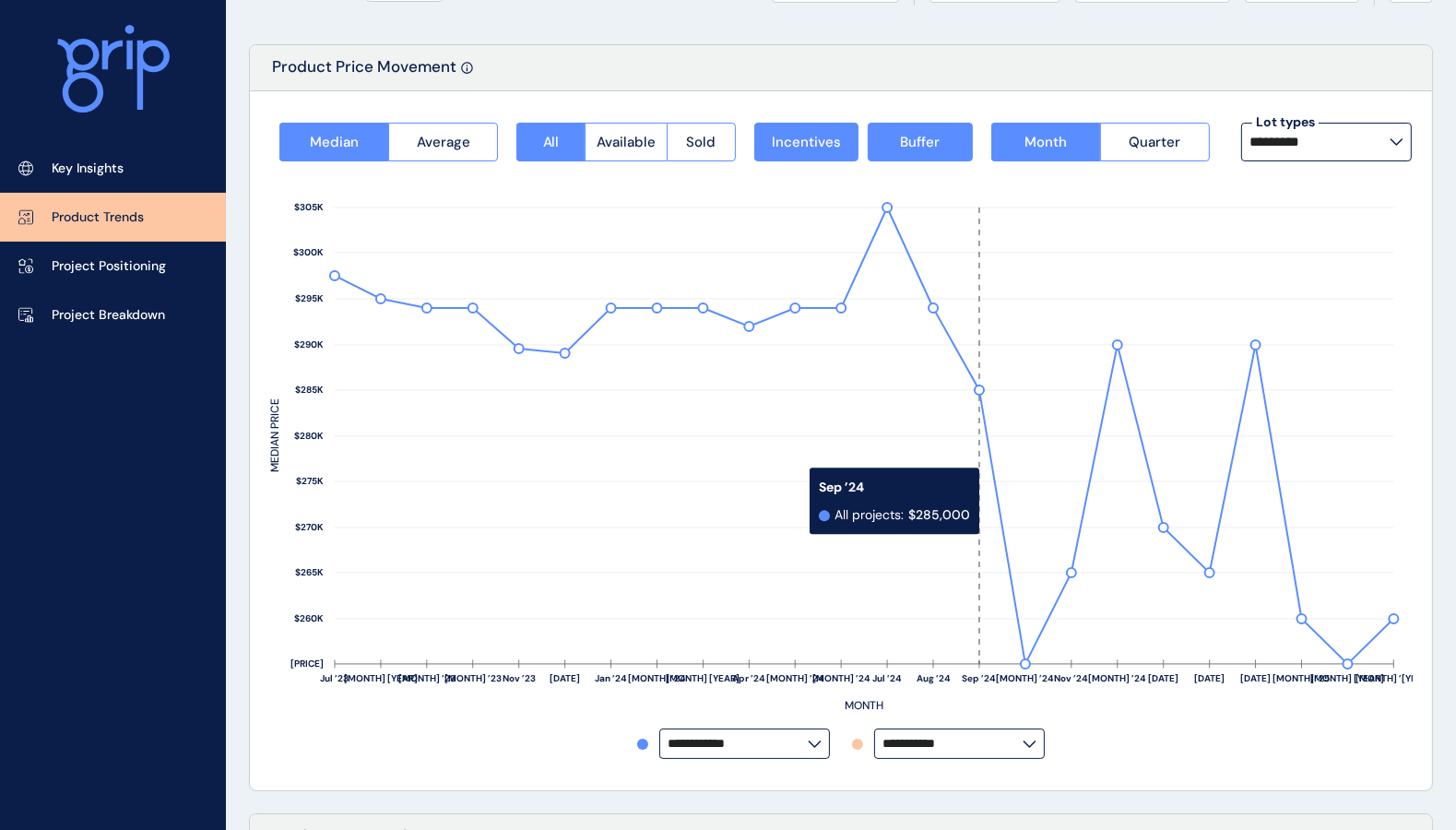 scroll, scrollTop: 114, scrollLeft: 0, axis: vertical 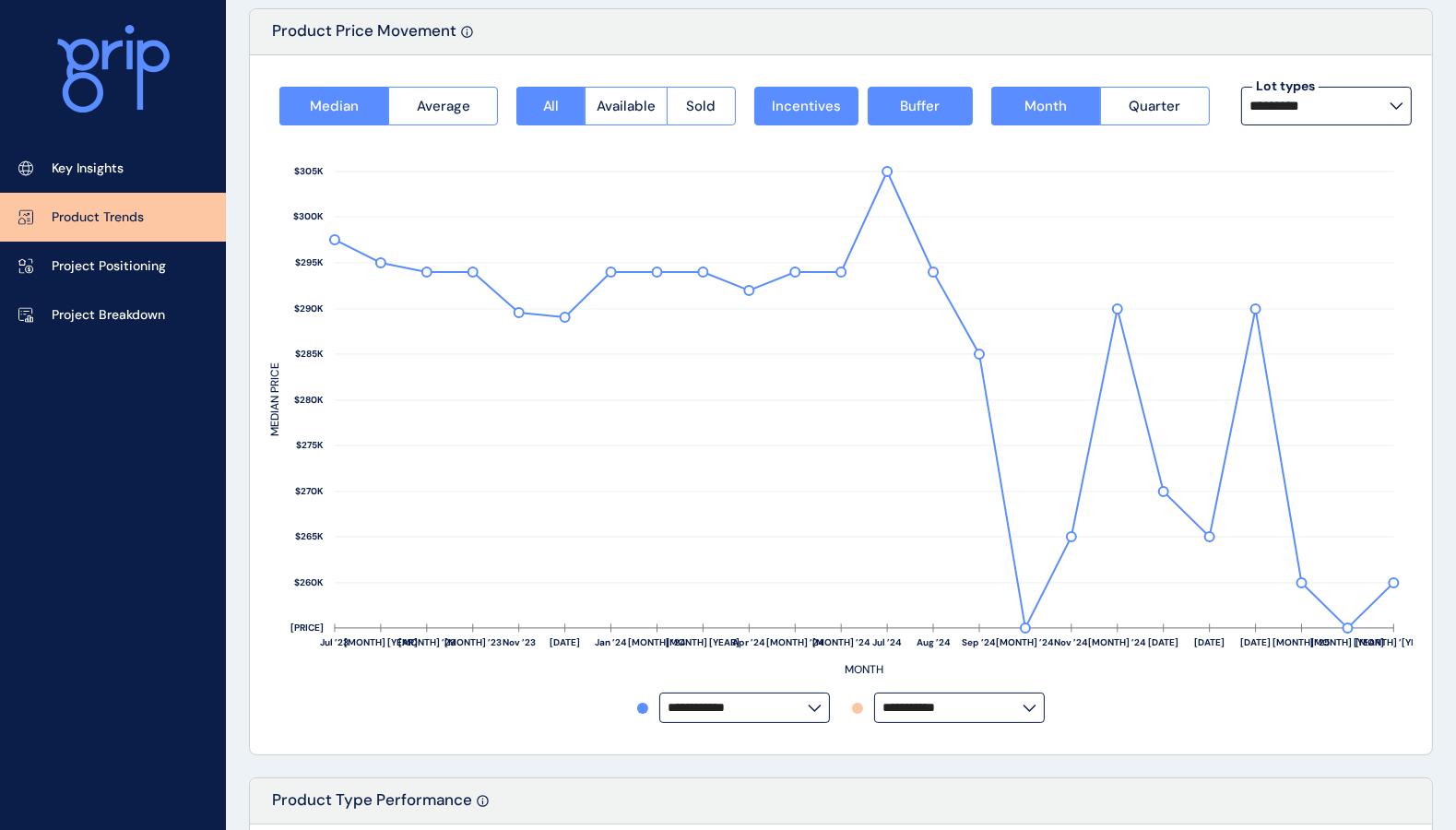click on "**********" at bounding box center [953, 707] 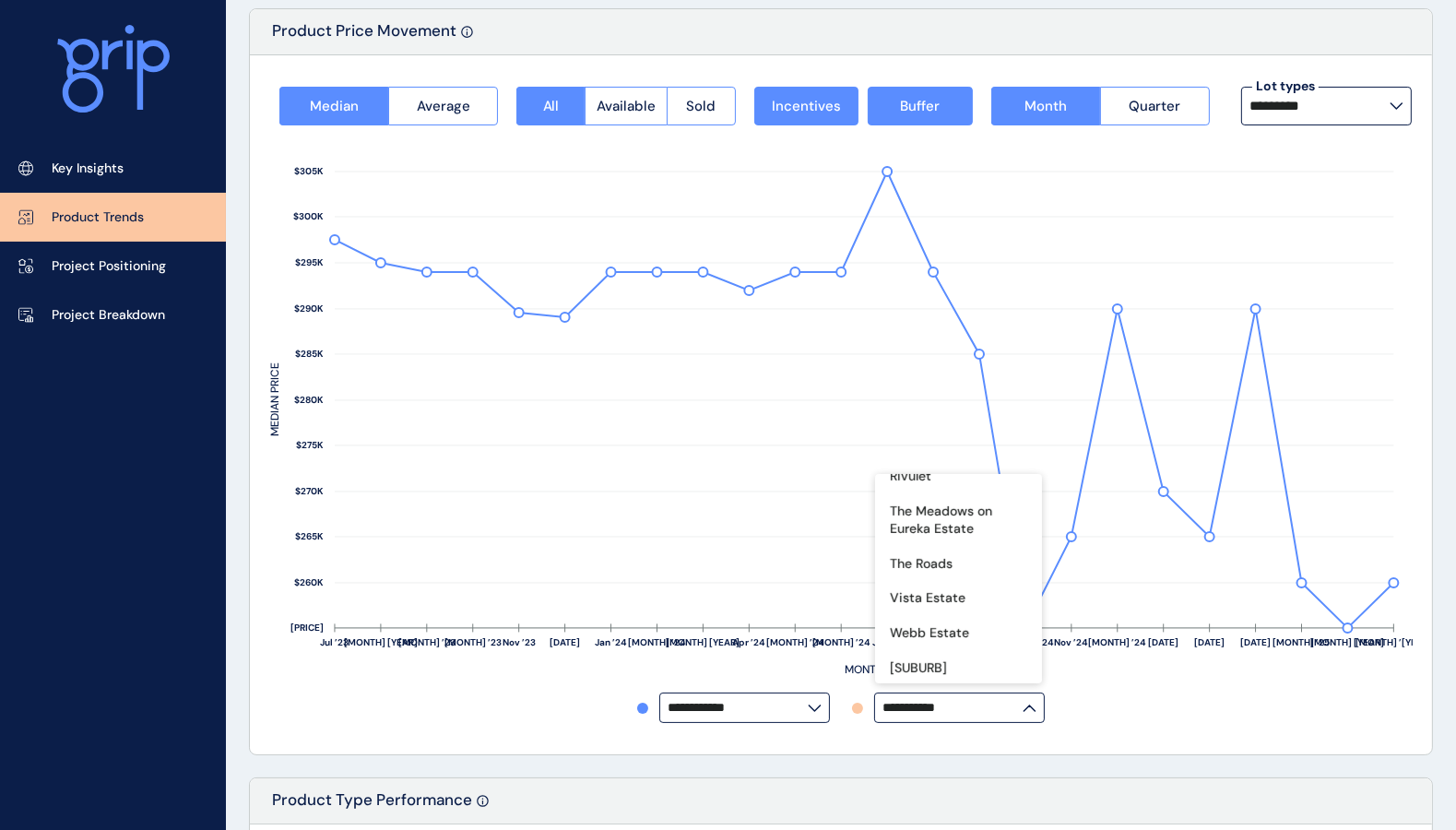 scroll, scrollTop: 1525, scrollLeft: 0, axis: vertical 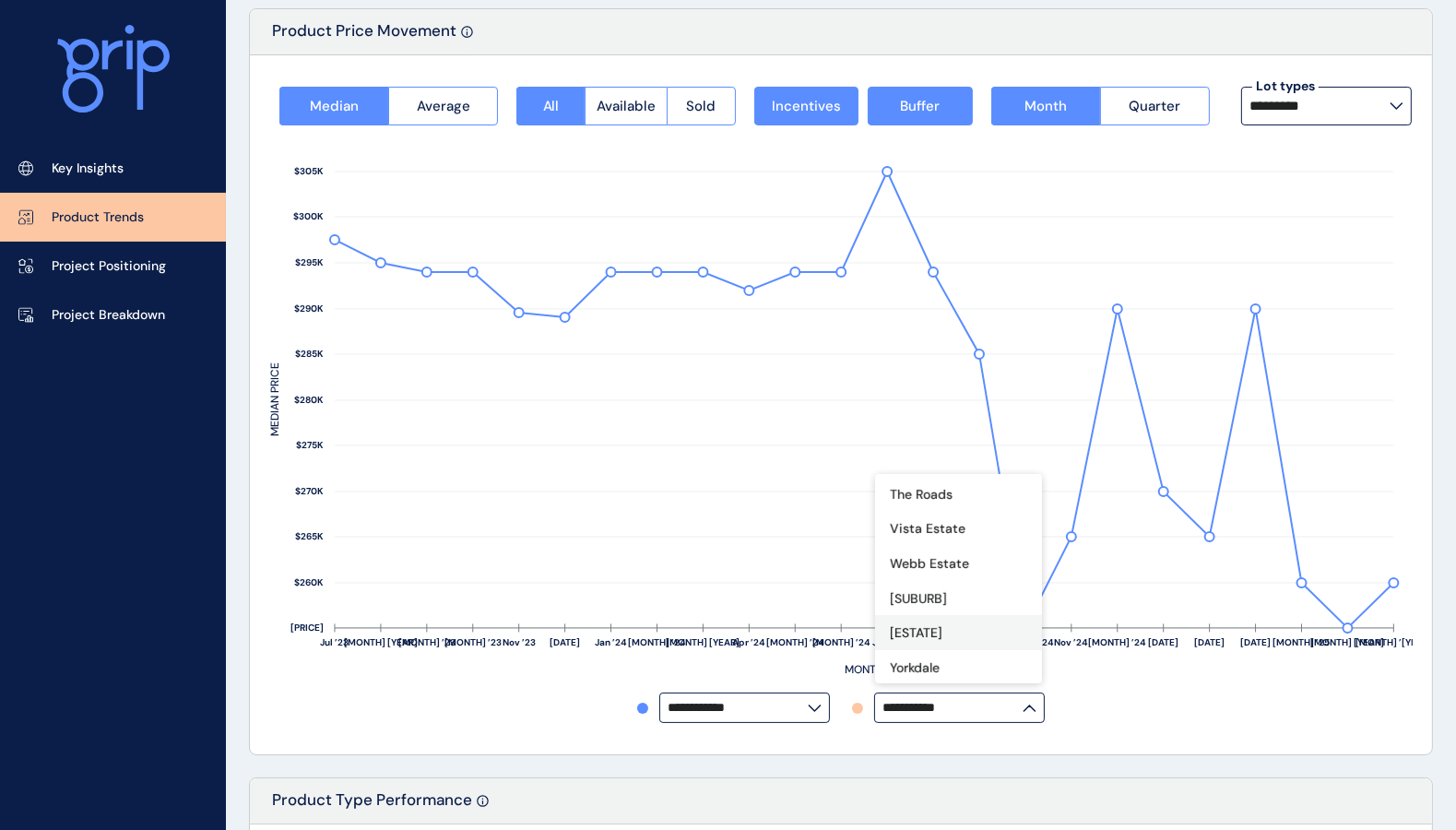 click on "[ESTATE]" at bounding box center (916, 634) 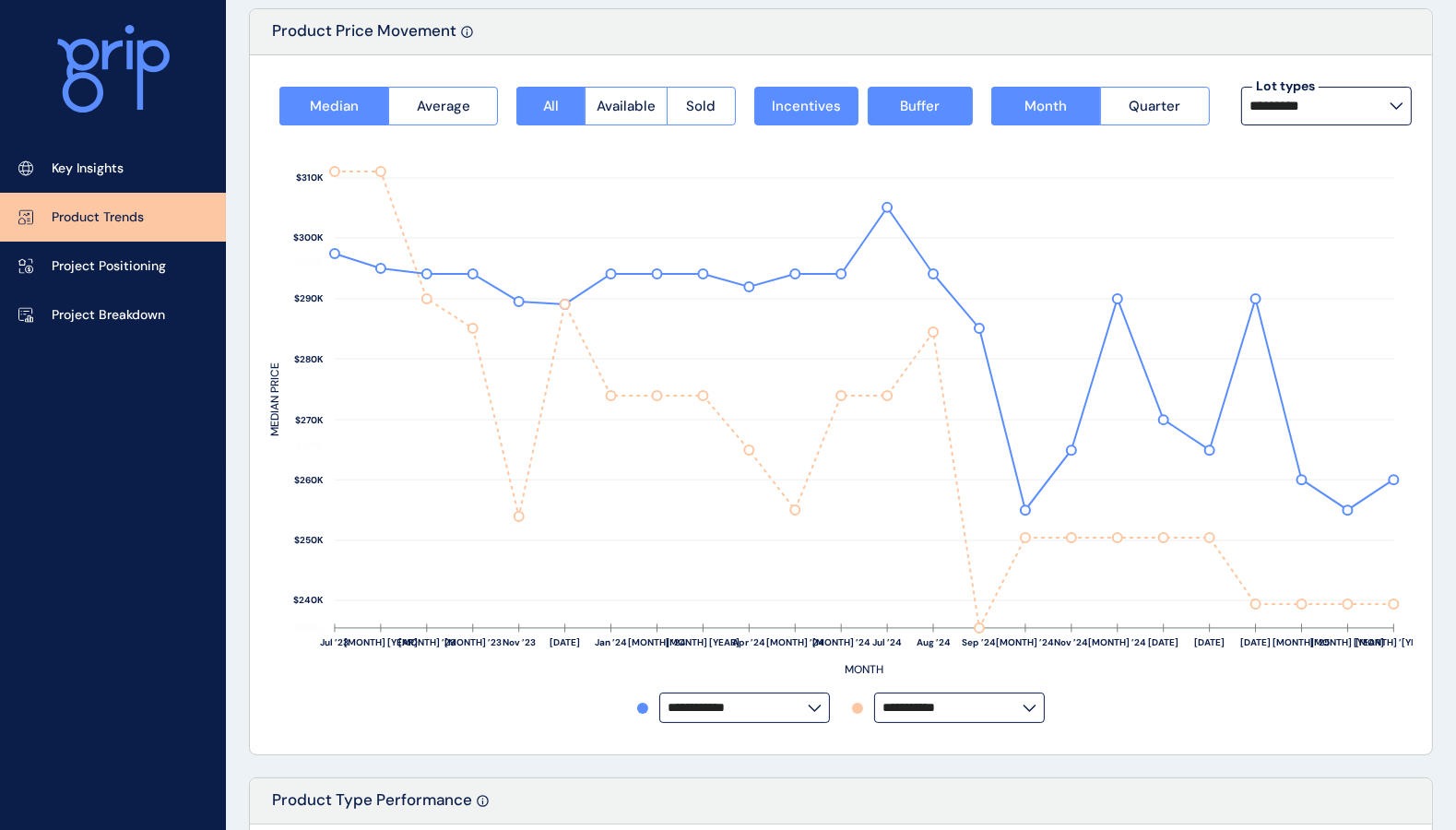 drag, startPoint x: 1215, startPoint y: 748, endPoint x: 1199, endPoint y: 743, distance: 16.763055 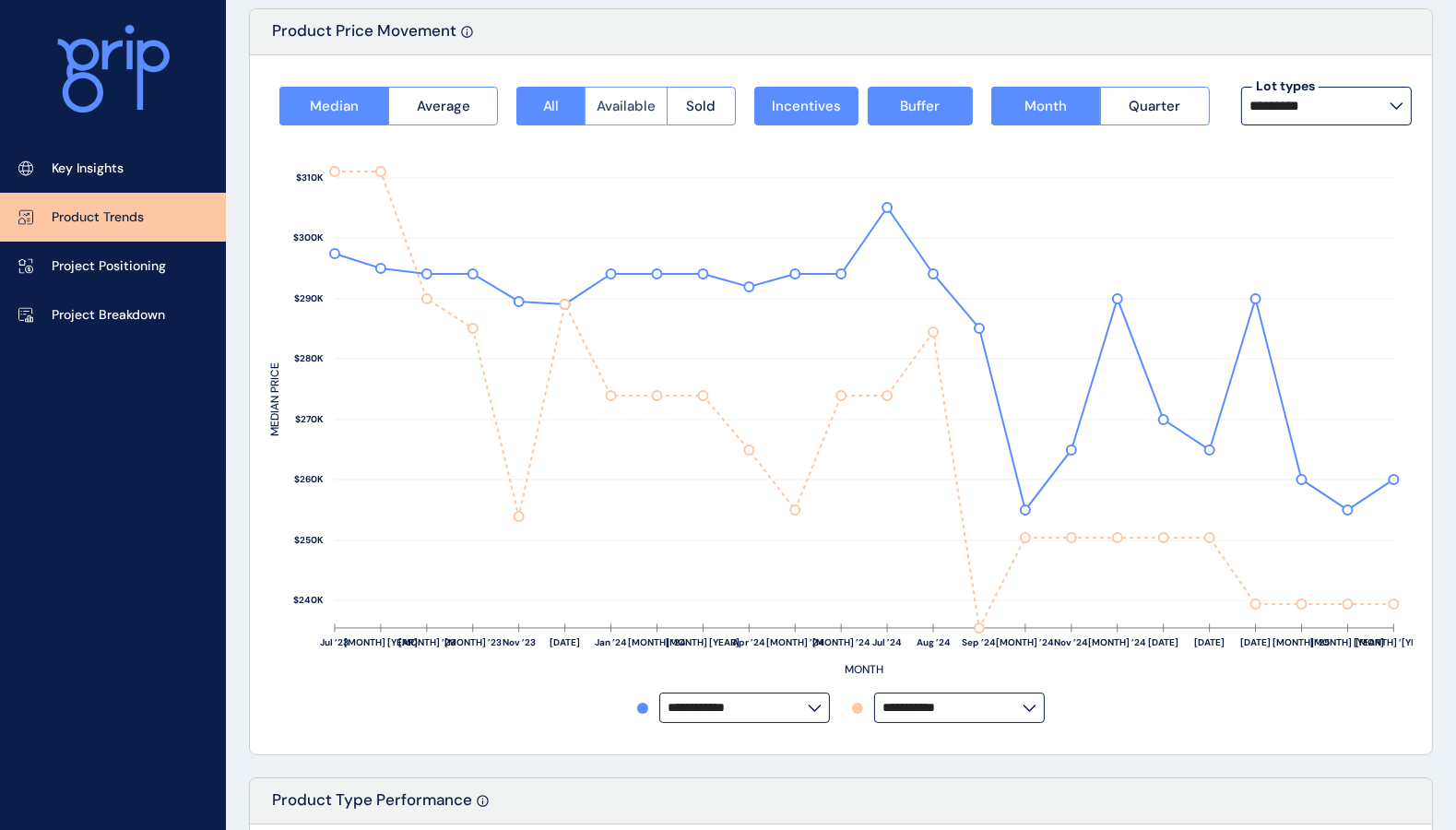 click on "Available" at bounding box center (626, 106) 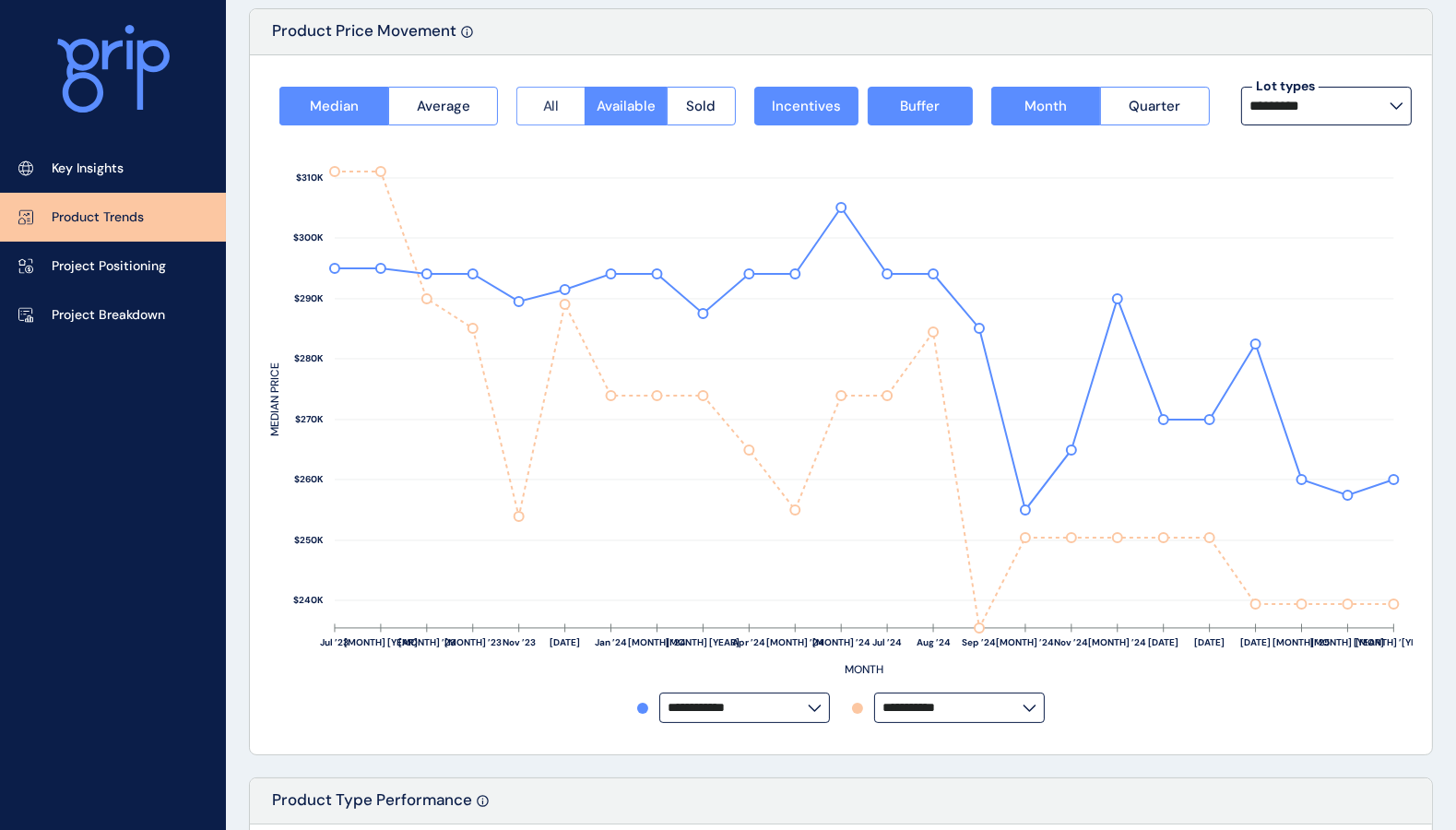 click on "All" at bounding box center [551, 106] 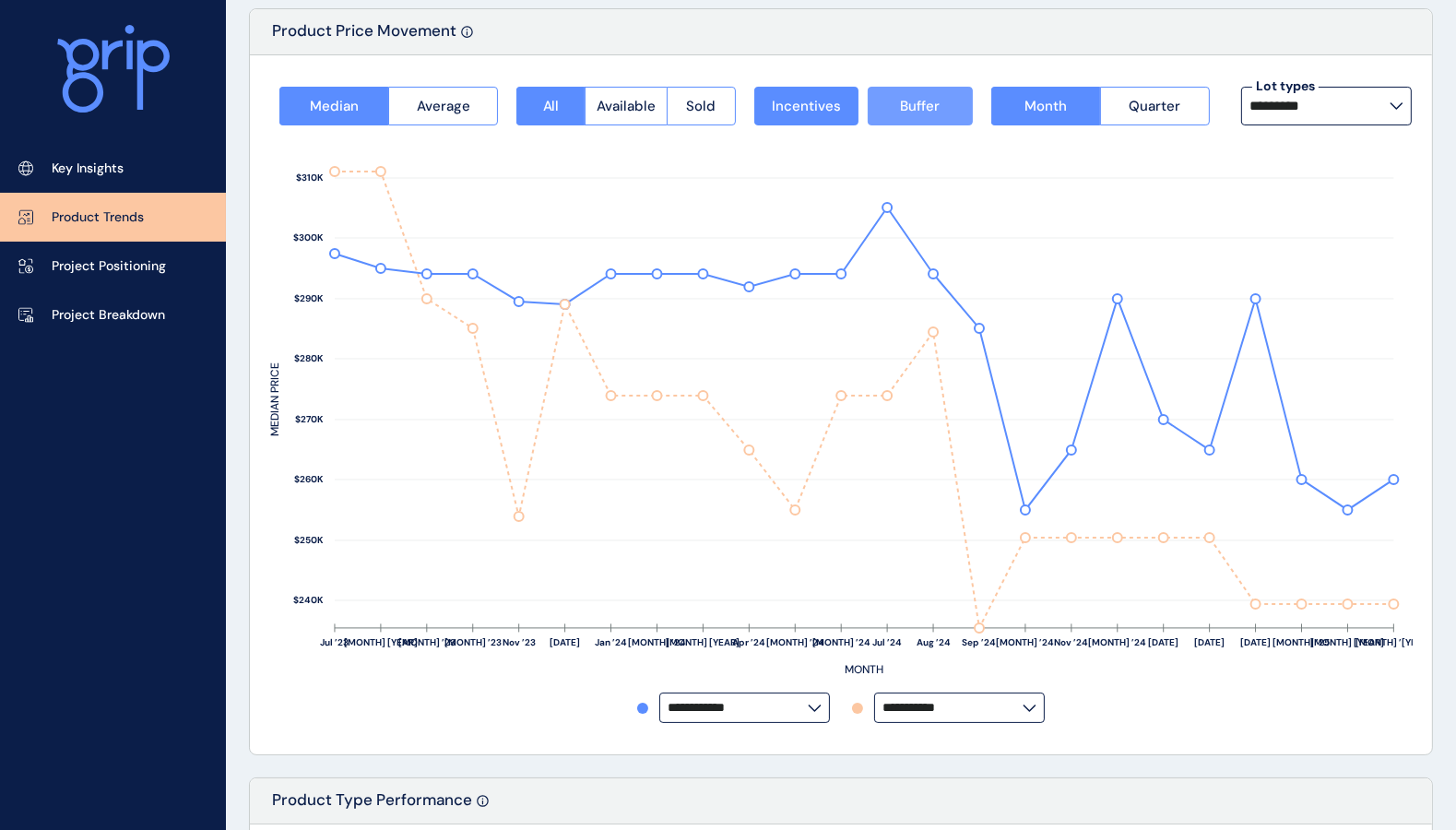 drag, startPoint x: 807, startPoint y: 100, endPoint x: 877, endPoint y: 101, distance: 70.00714 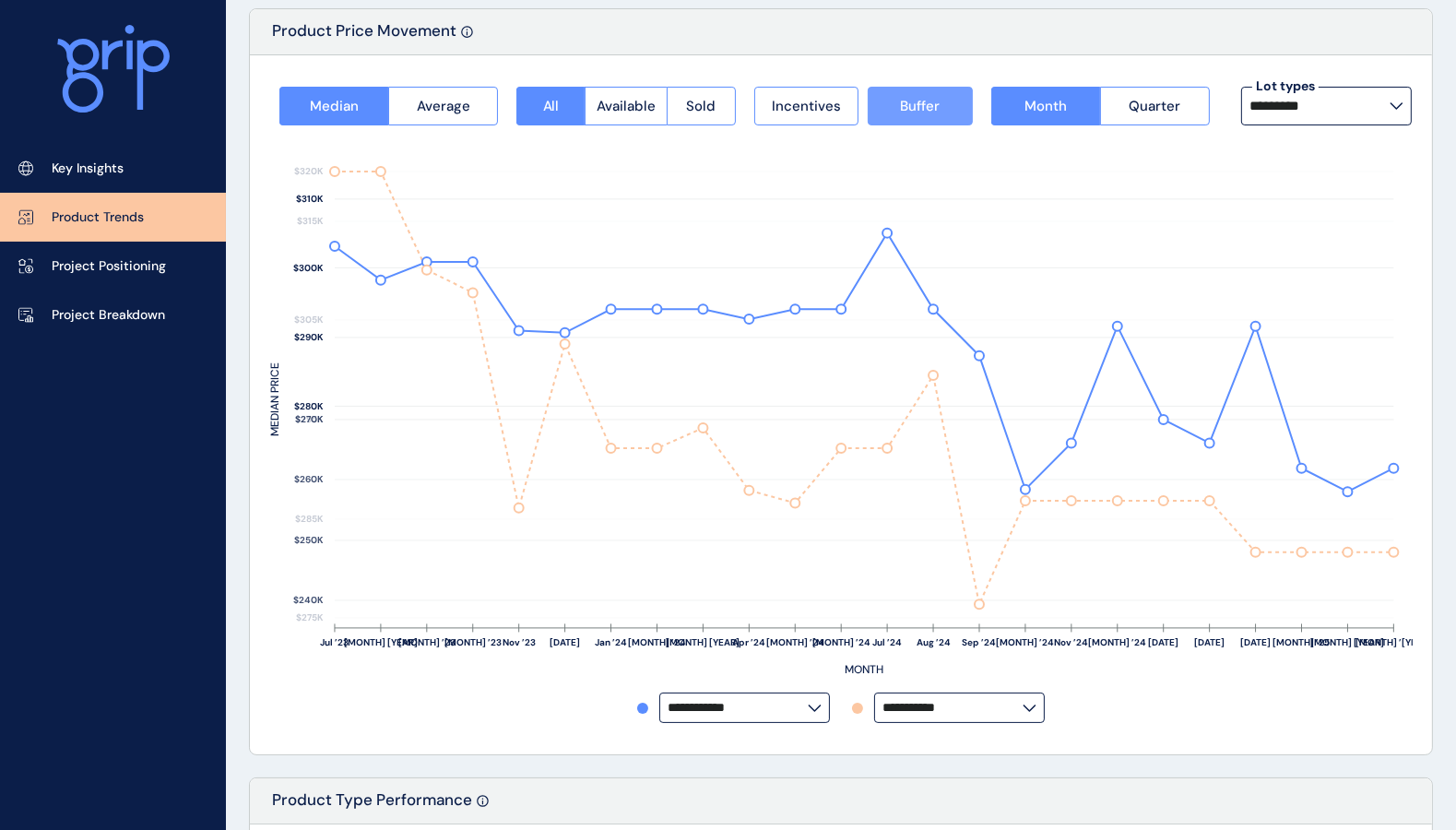 click on "Buffer" at bounding box center [920, 106] 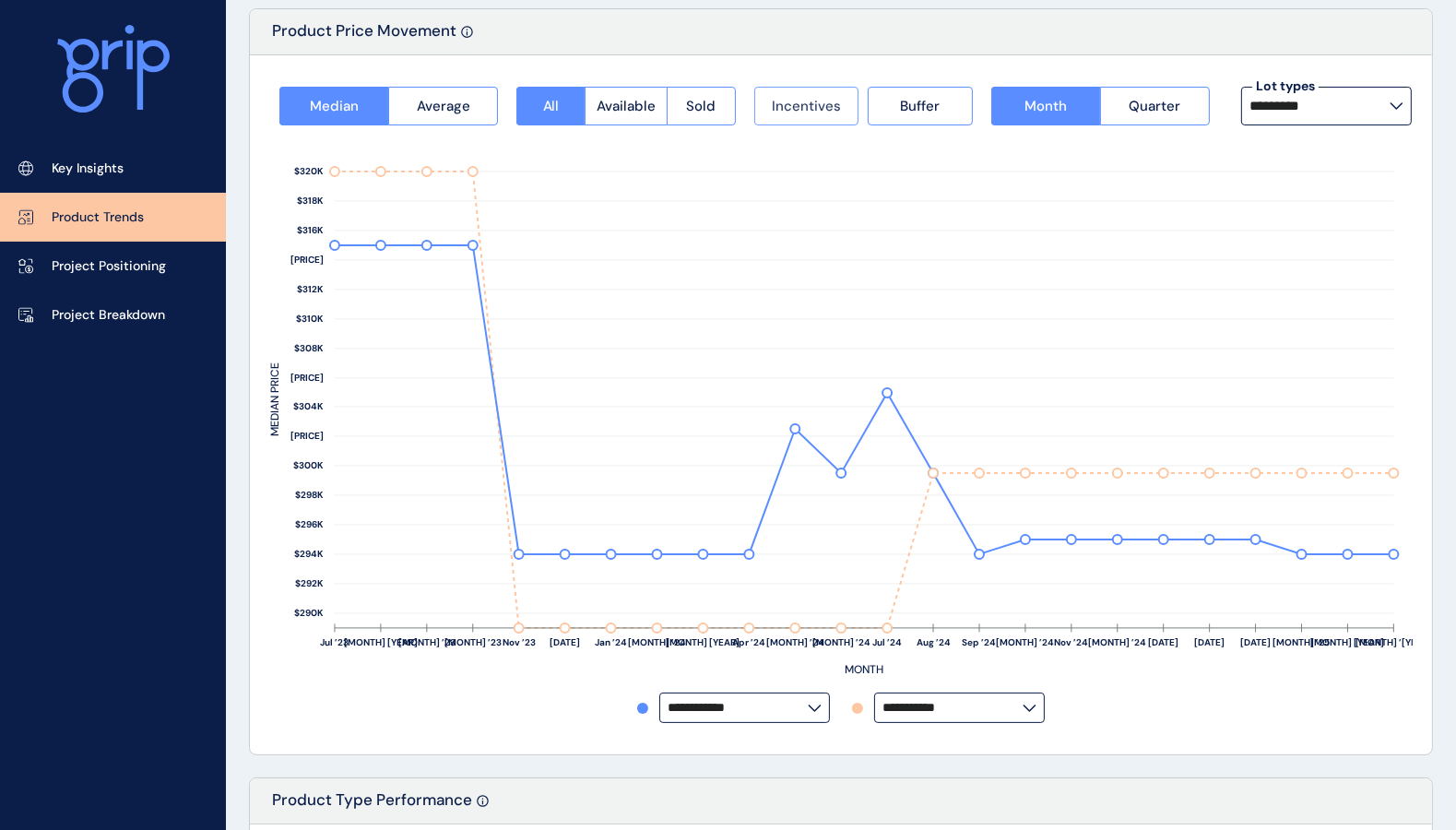 drag, startPoint x: 817, startPoint y: 90, endPoint x: 841, endPoint y: 97, distance: 25 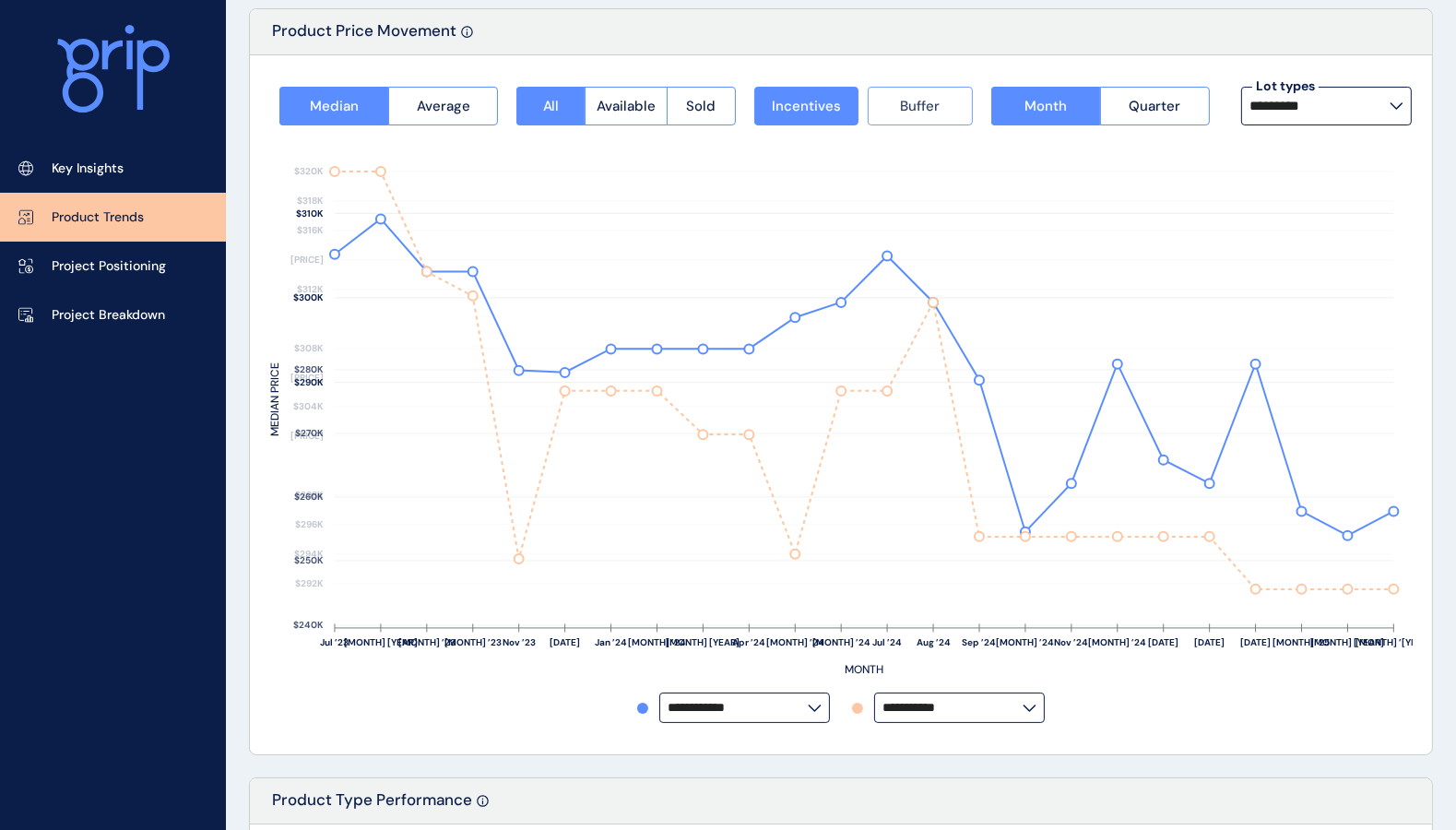 click on "Incentives Buffer" at bounding box center (863, 106) 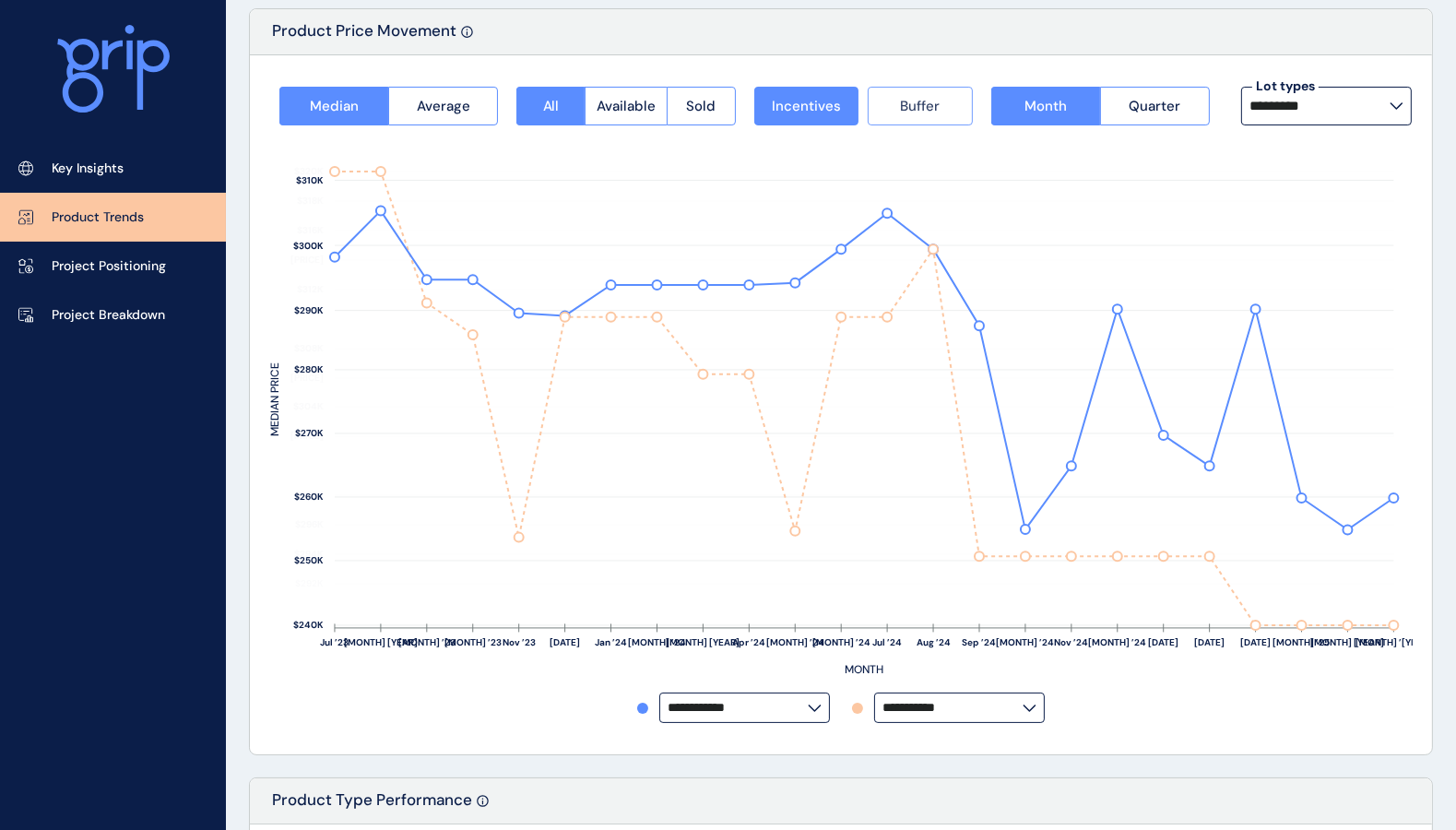 click on "Buffer" at bounding box center [920, 106] 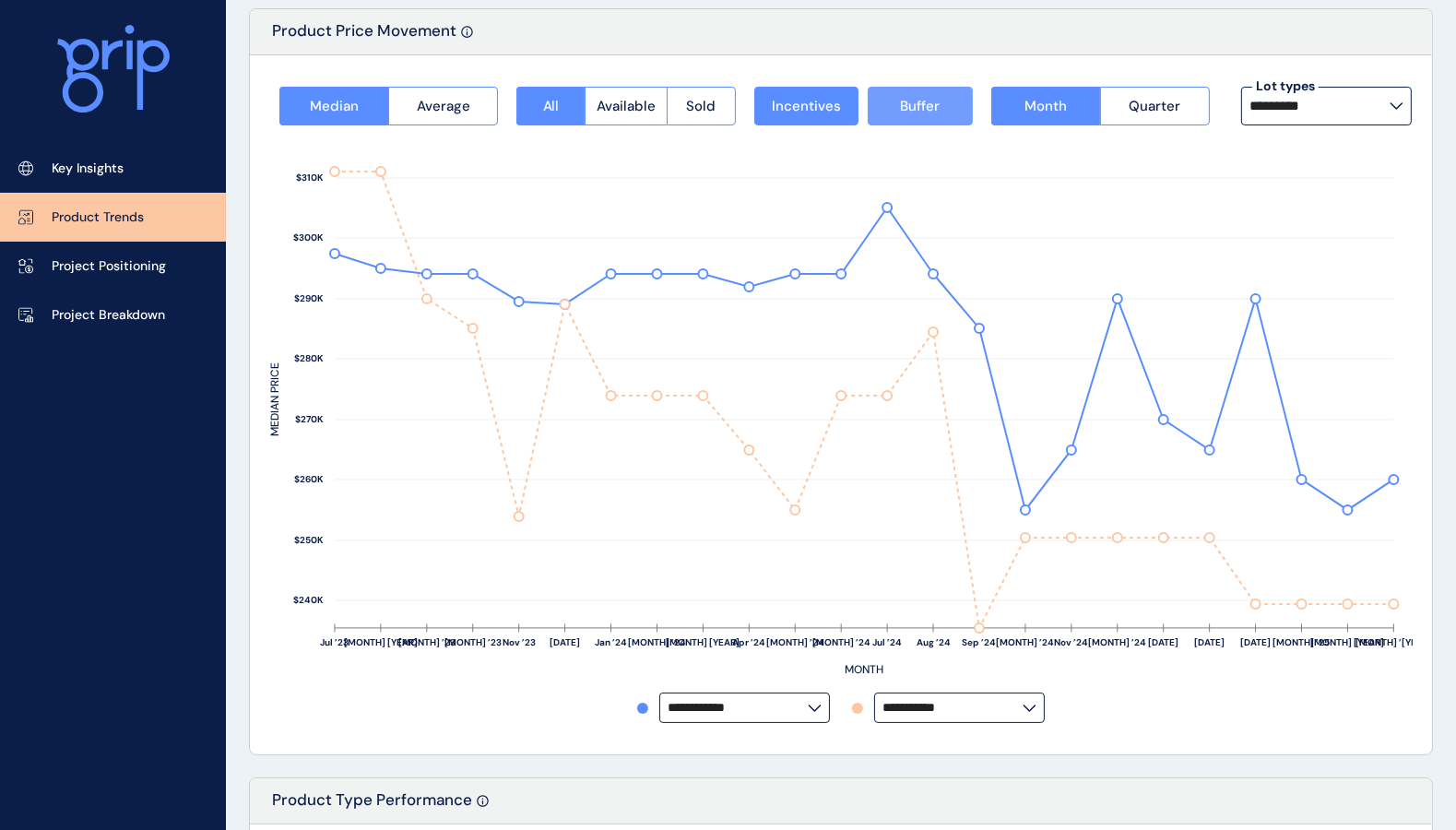 click on "Buffer" at bounding box center (920, 106) 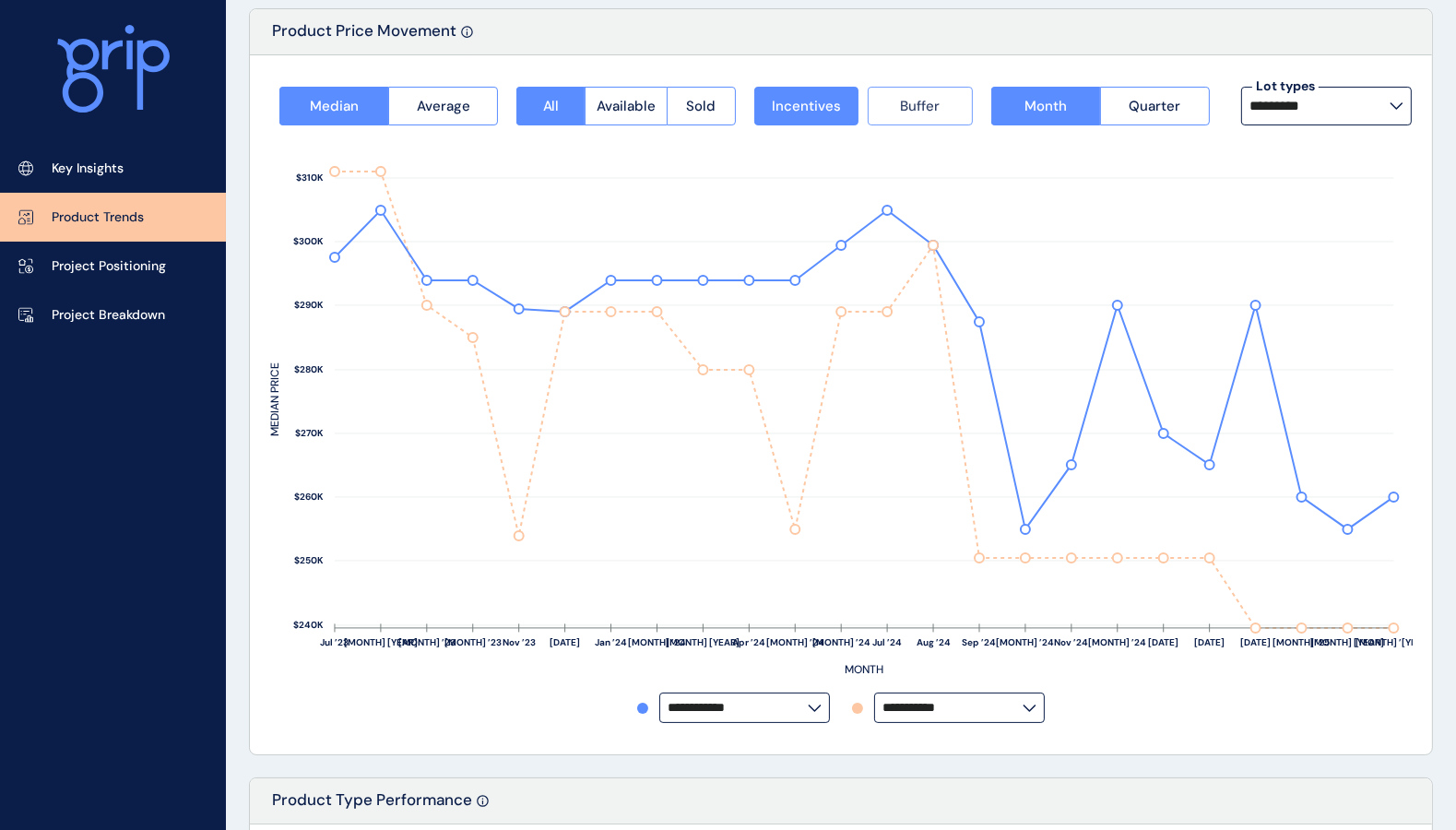 click on "Buffer" at bounding box center (920, 106) 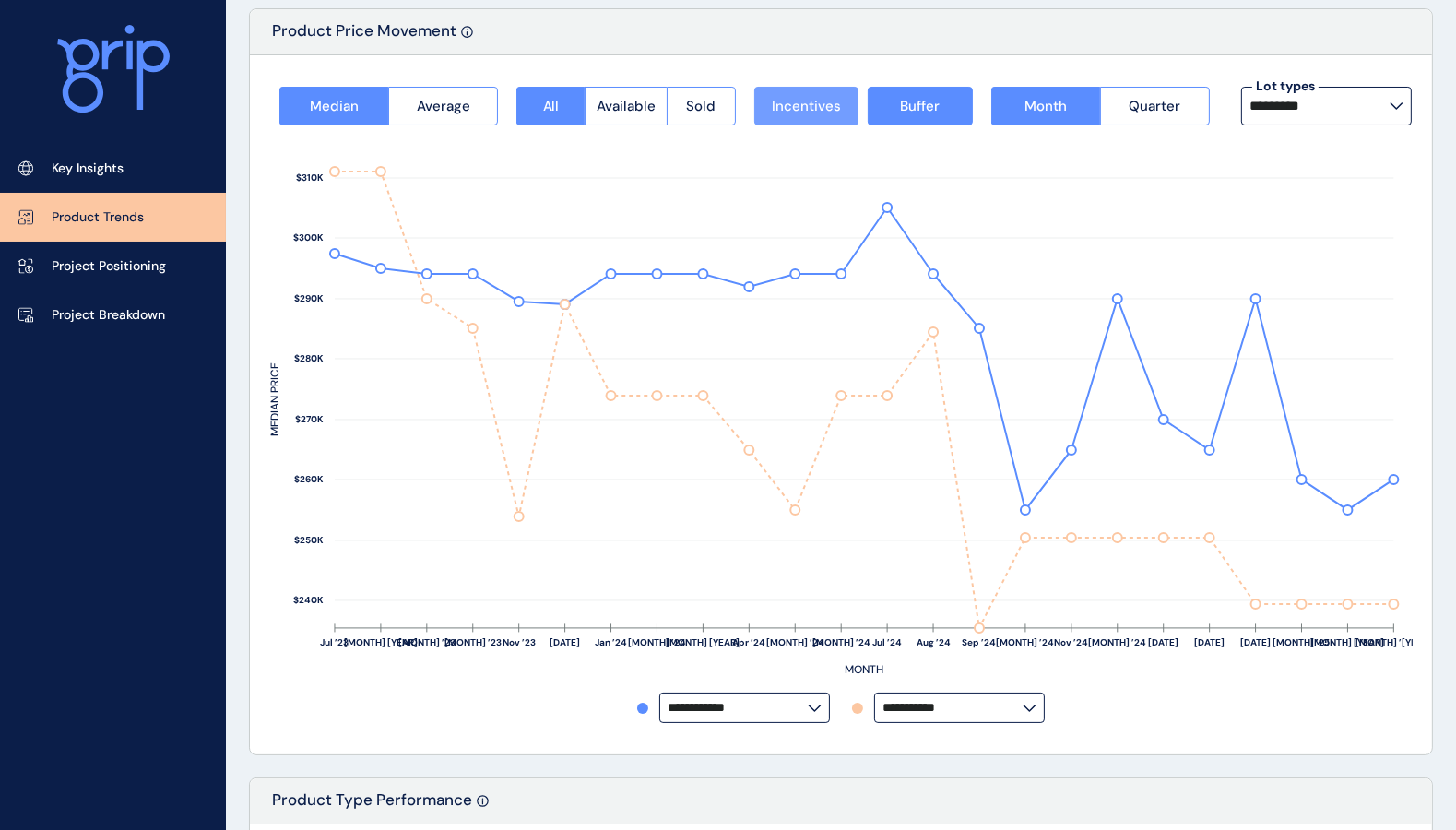 click on "Incentives" at bounding box center [806, 106] 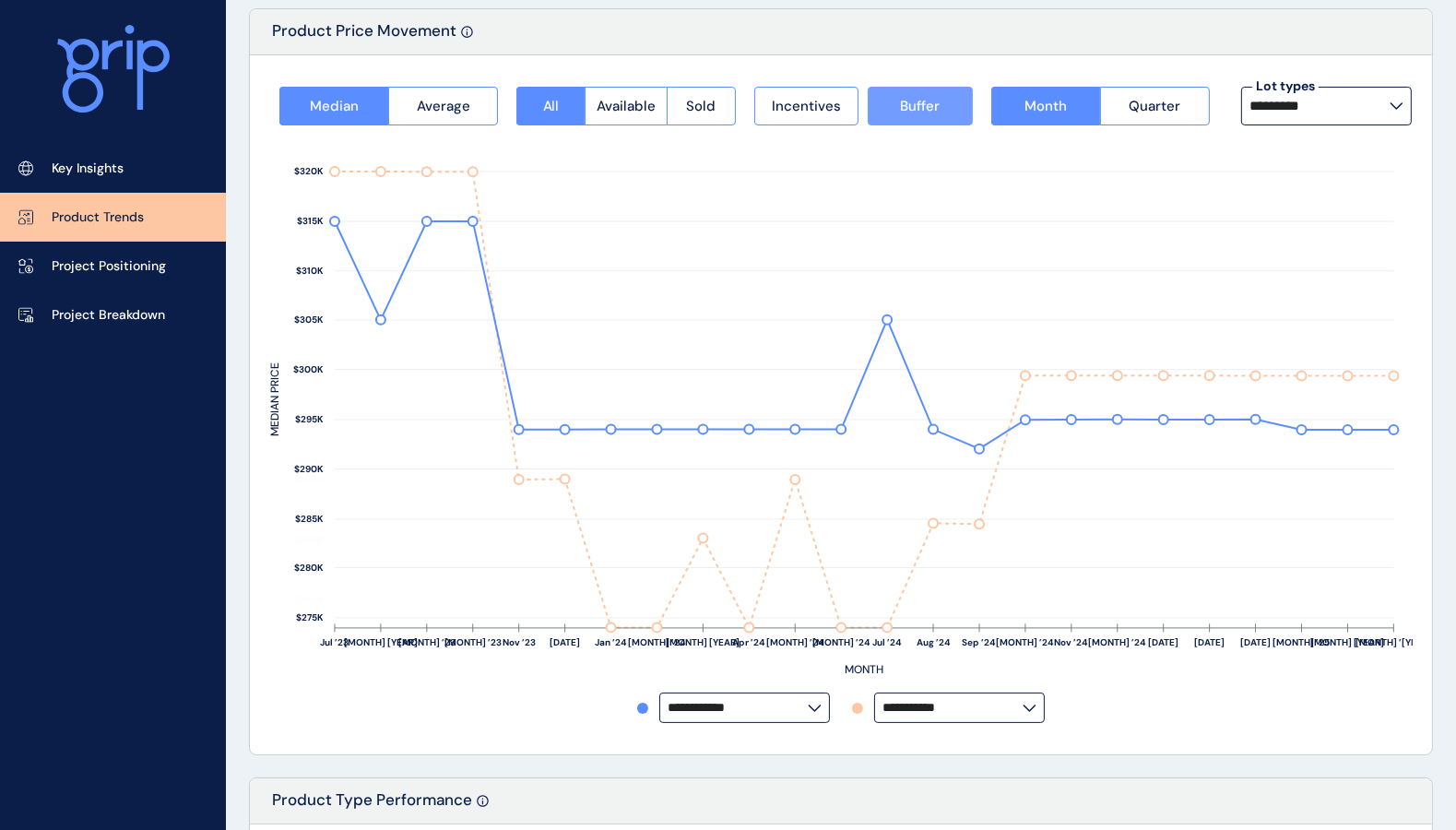 click on "Buffer" at bounding box center (920, 106) 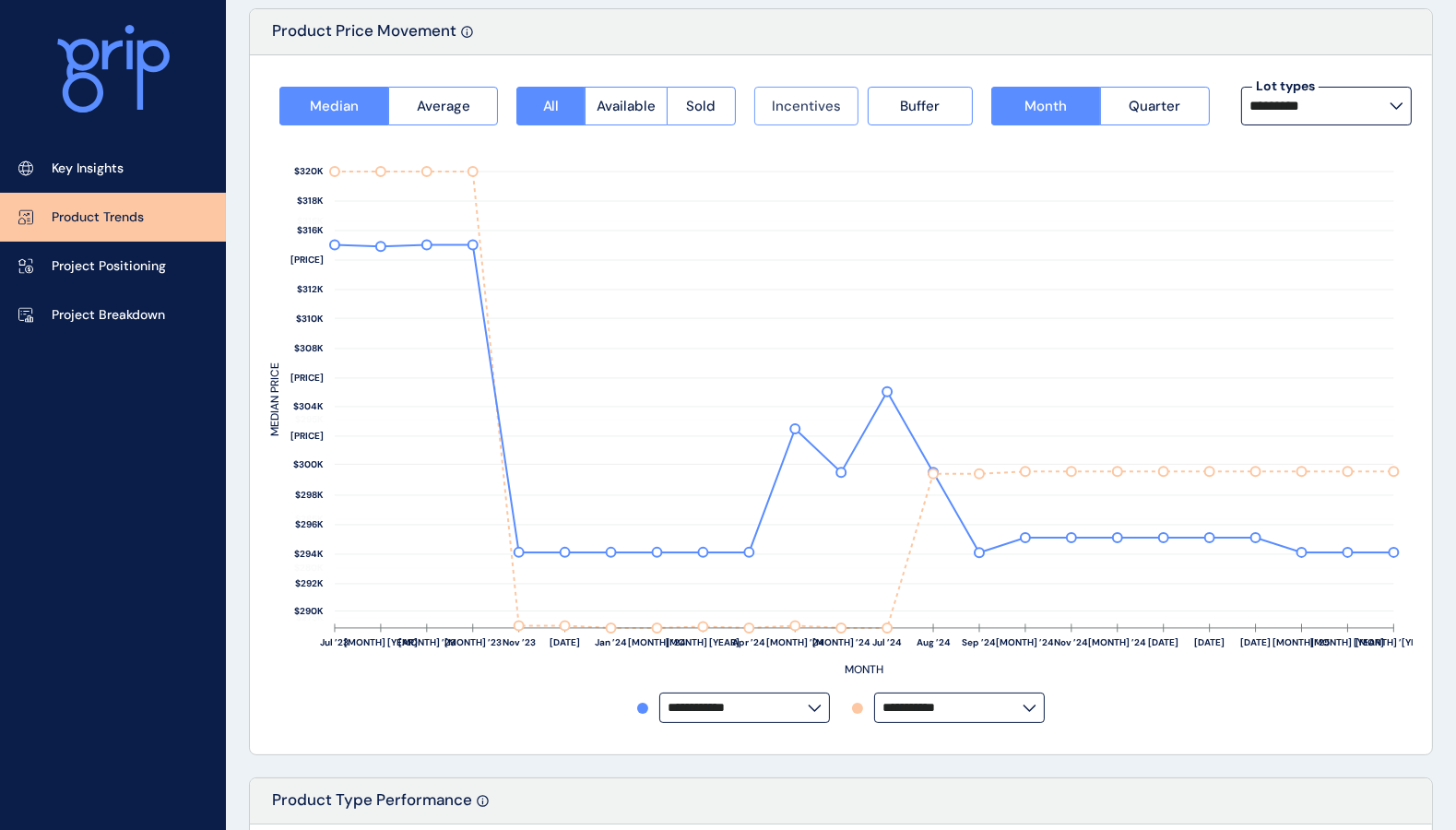 click on "Incentives" at bounding box center (806, 106) 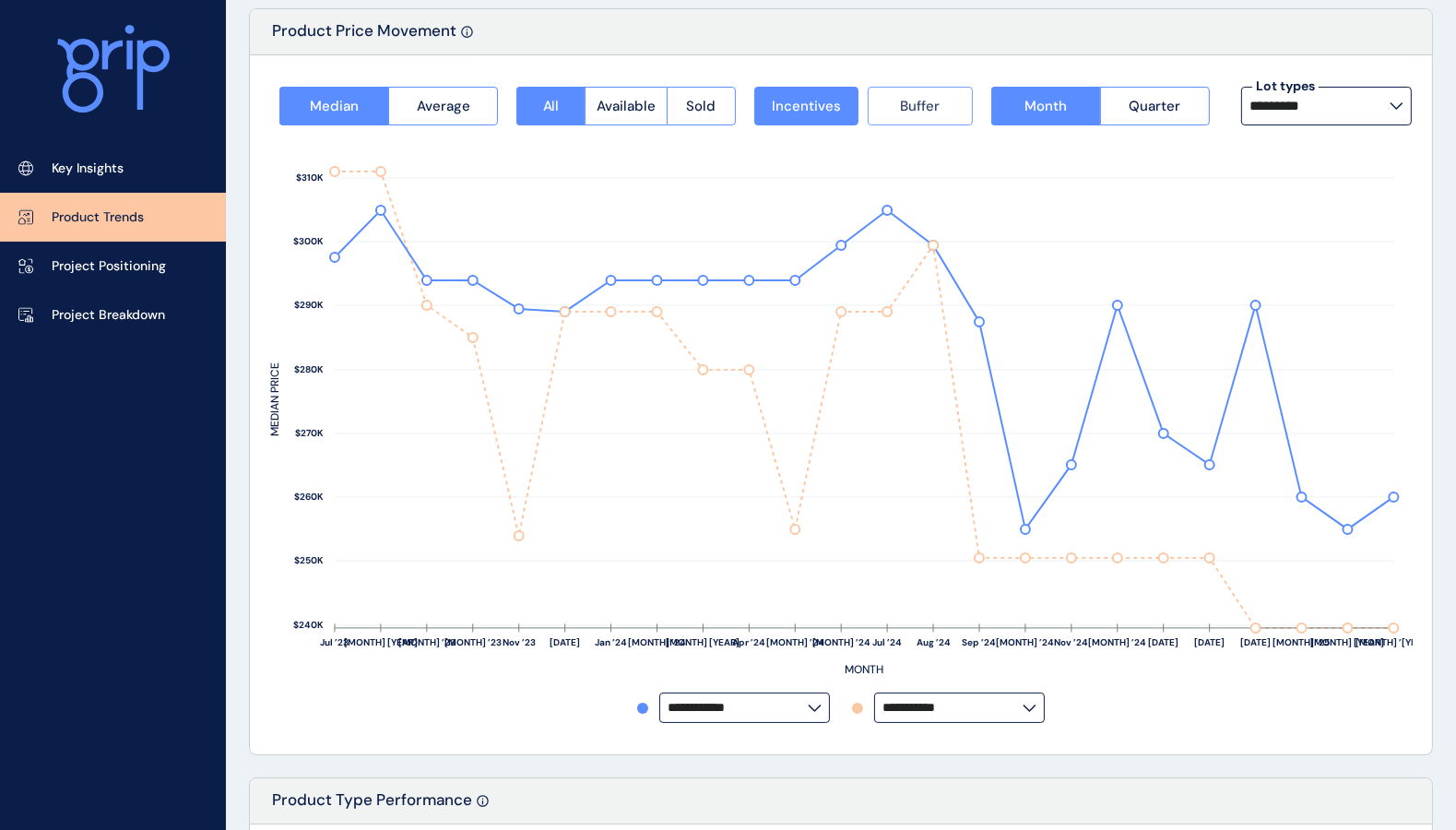 click on "Buffer" at bounding box center (920, 106) 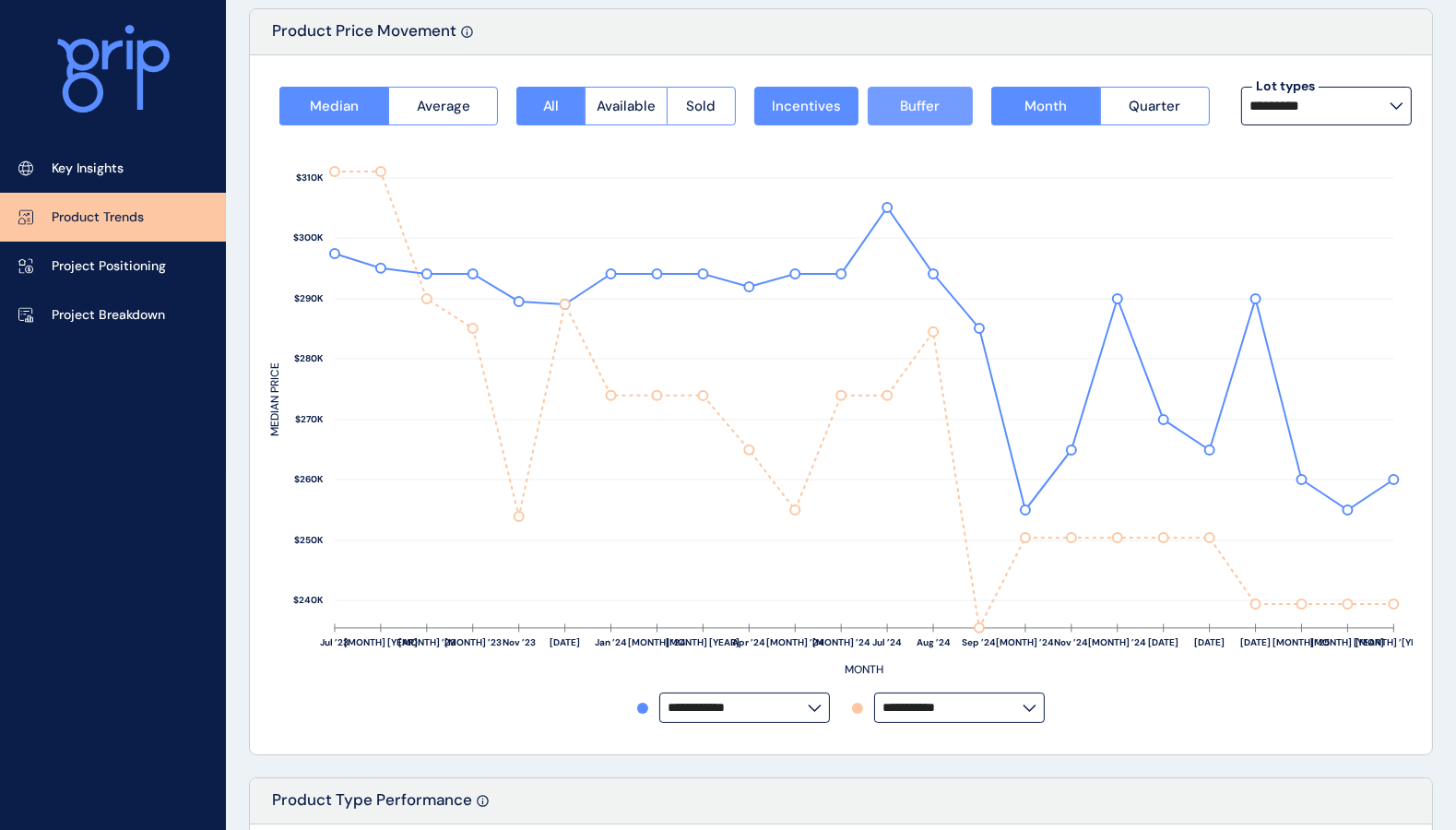 click on "Buffer" at bounding box center [920, 106] 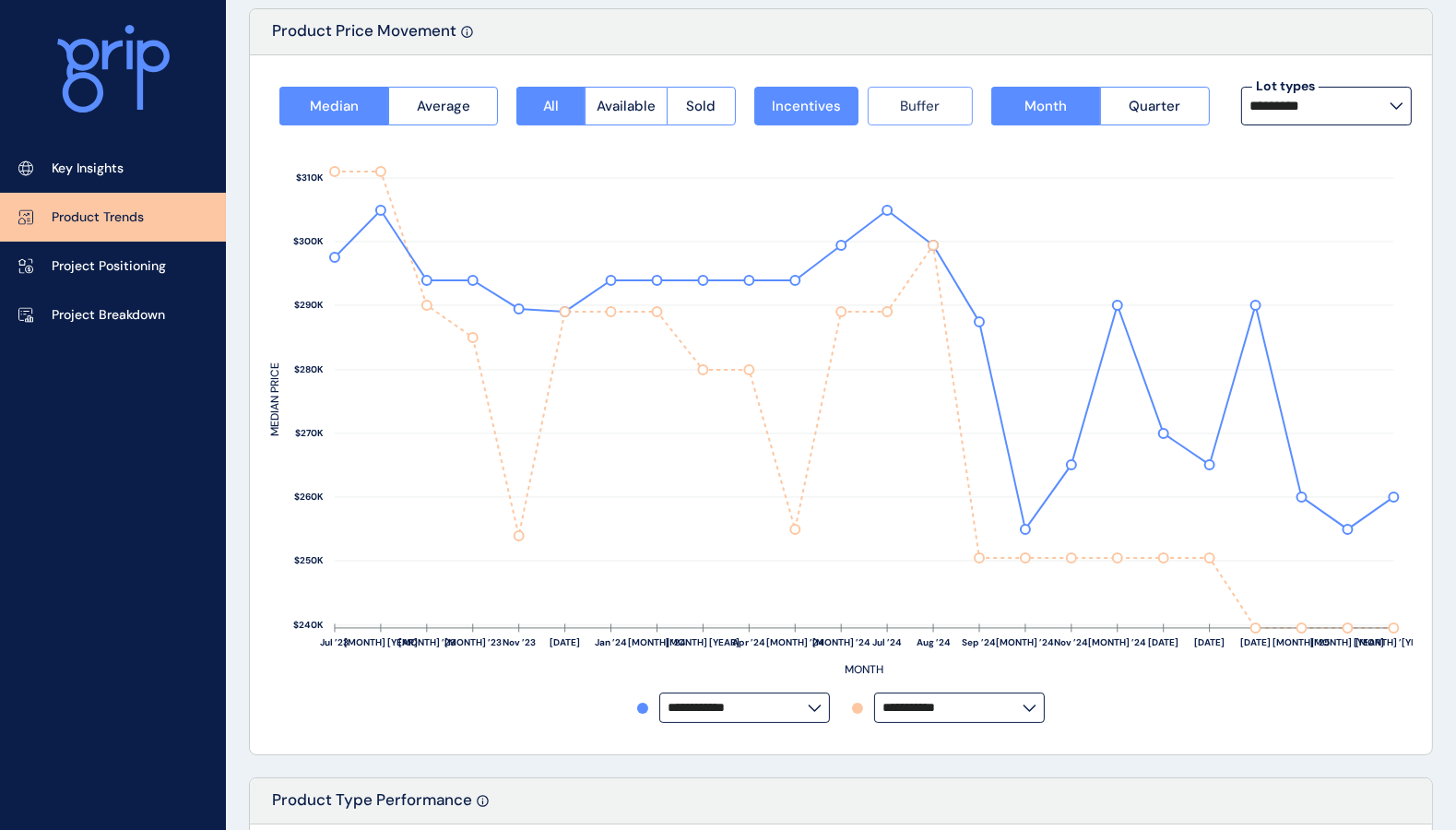click on "Buffer" at bounding box center [919, 106] 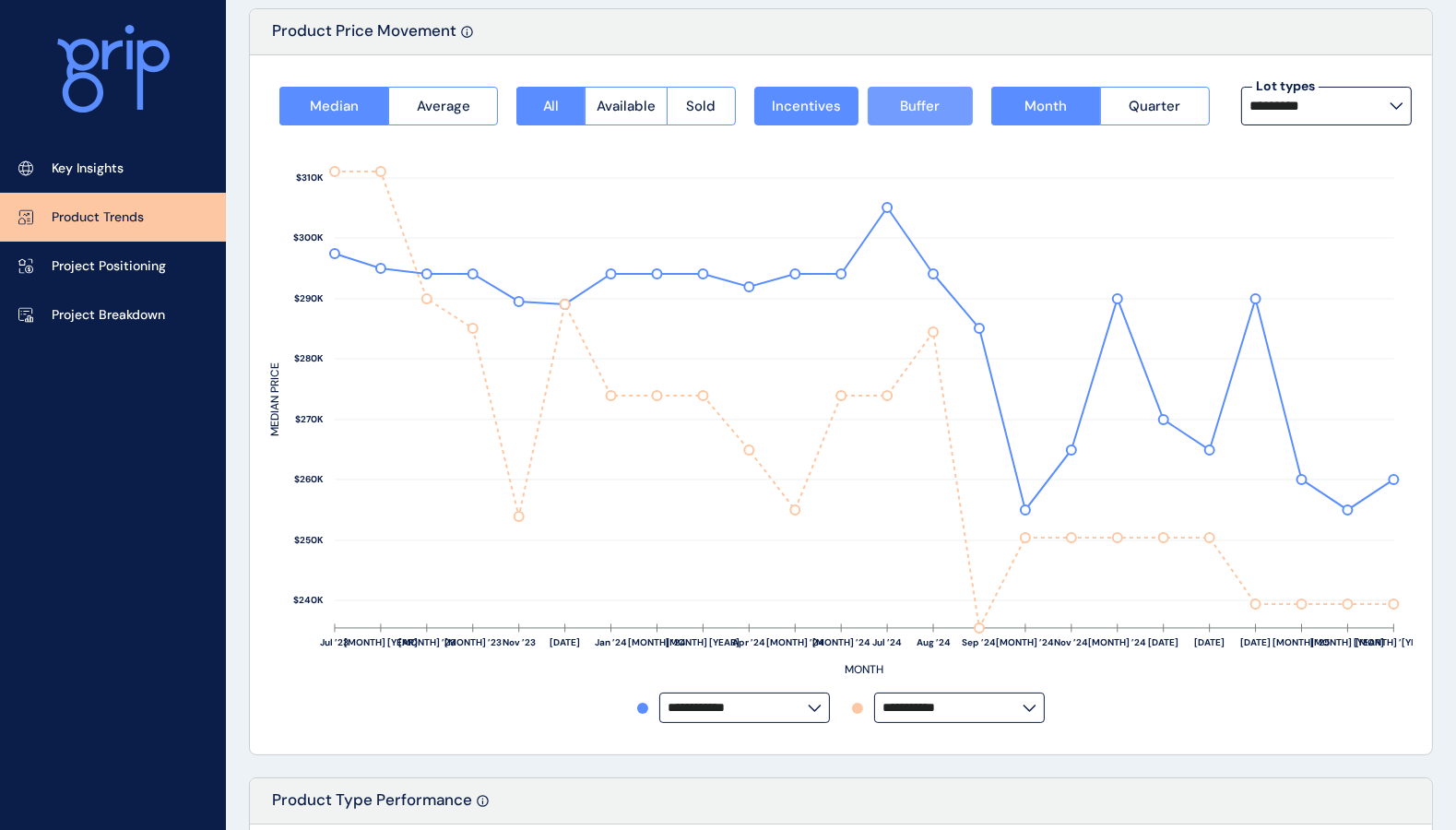 click on "Buffer" at bounding box center [919, 106] 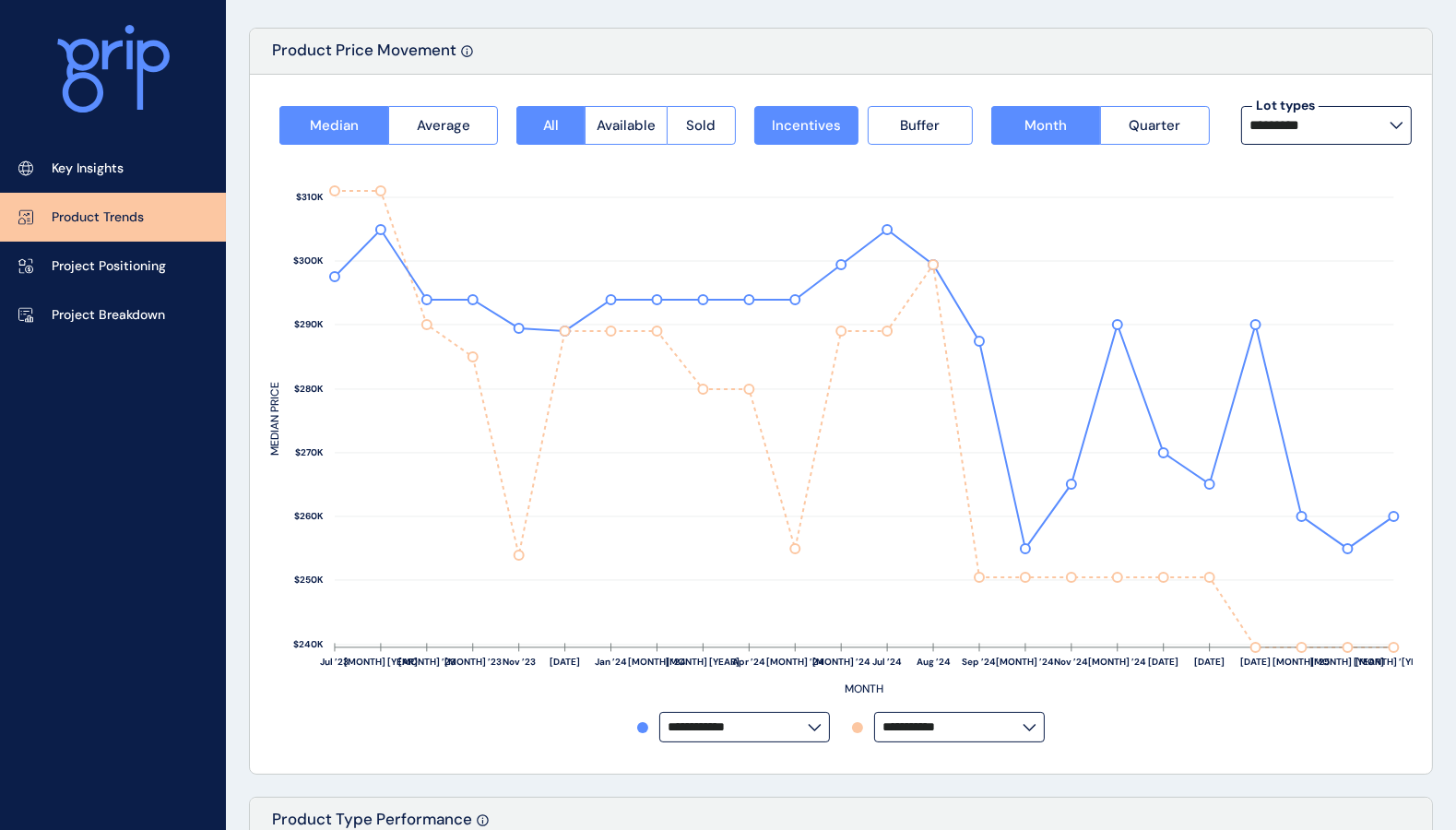 scroll, scrollTop: 0, scrollLeft: 0, axis: both 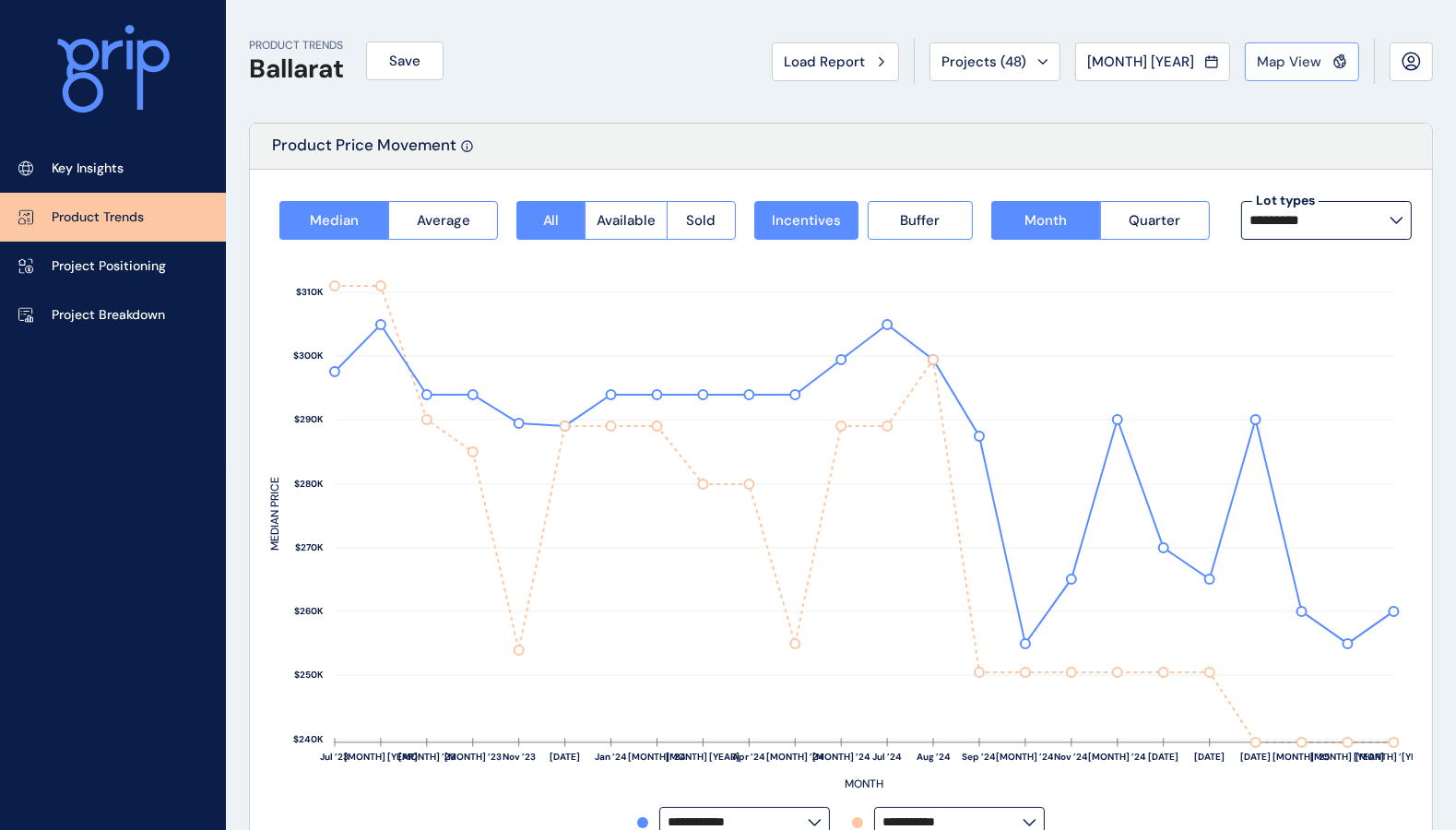 click on "Map View" at bounding box center (1289, 62) 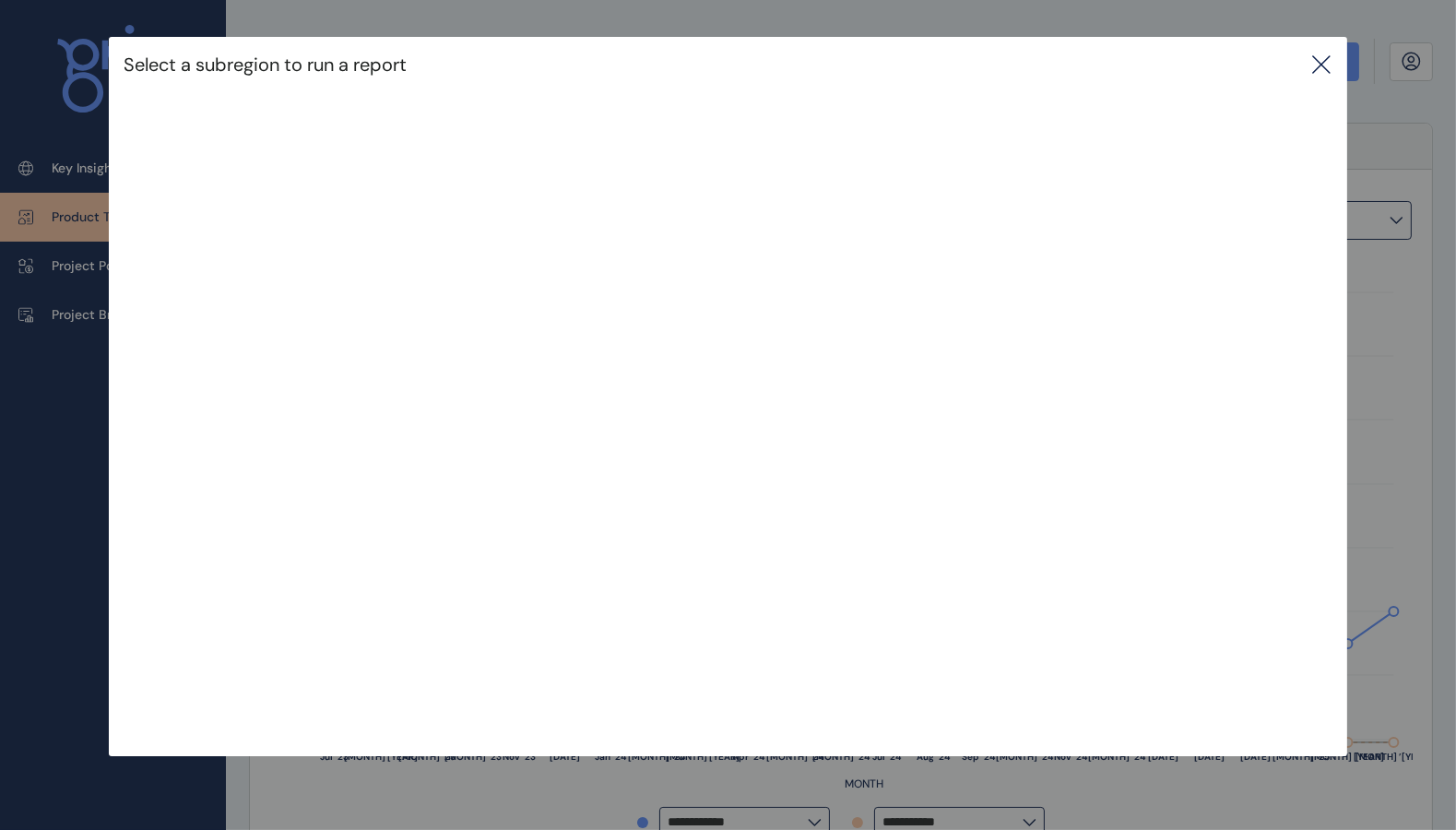 click 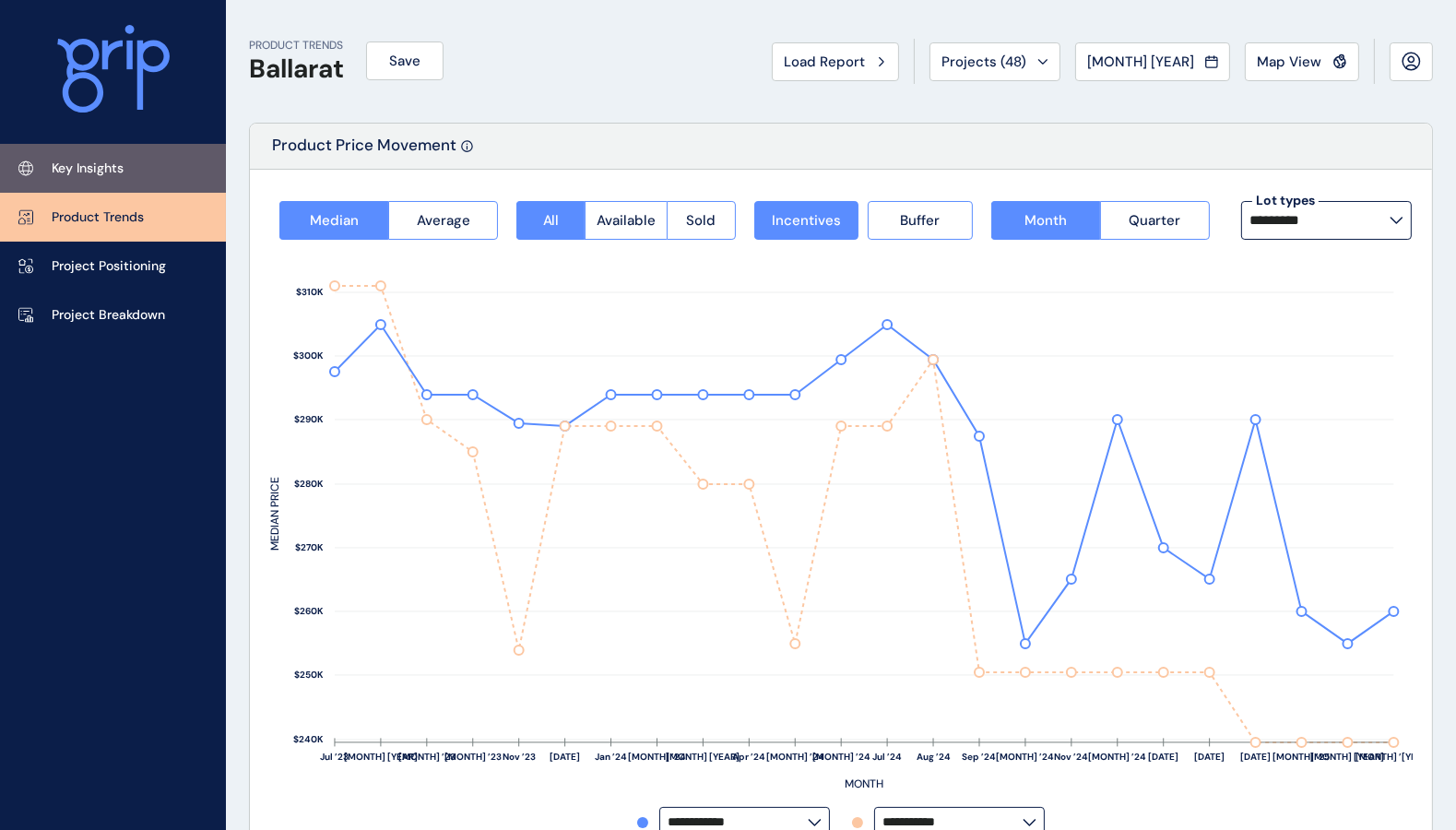 click on "Key Insights" at bounding box center [88, 169] 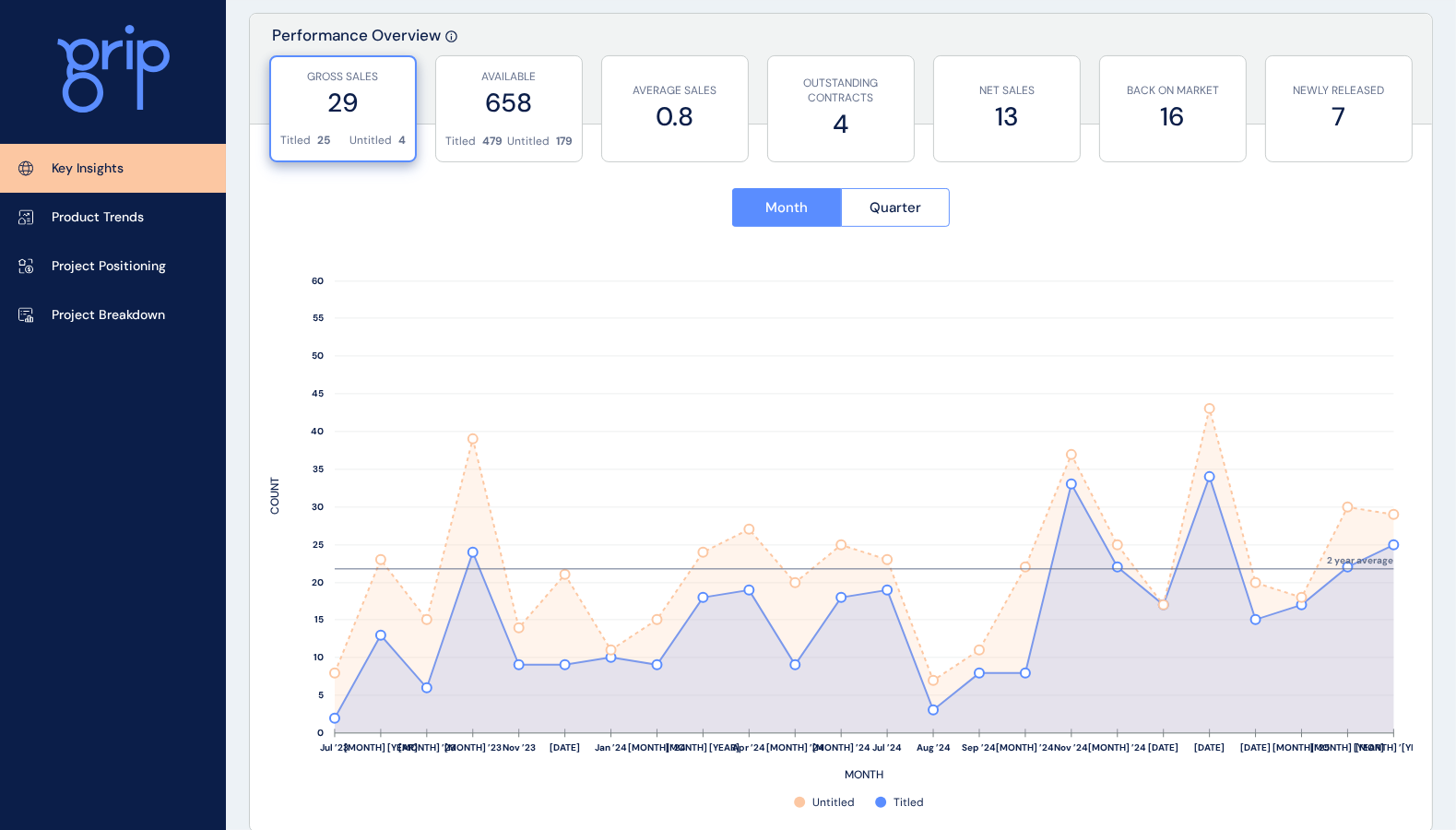 scroll, scrollTop: 692, scrollLeft: 0, axis: vertical 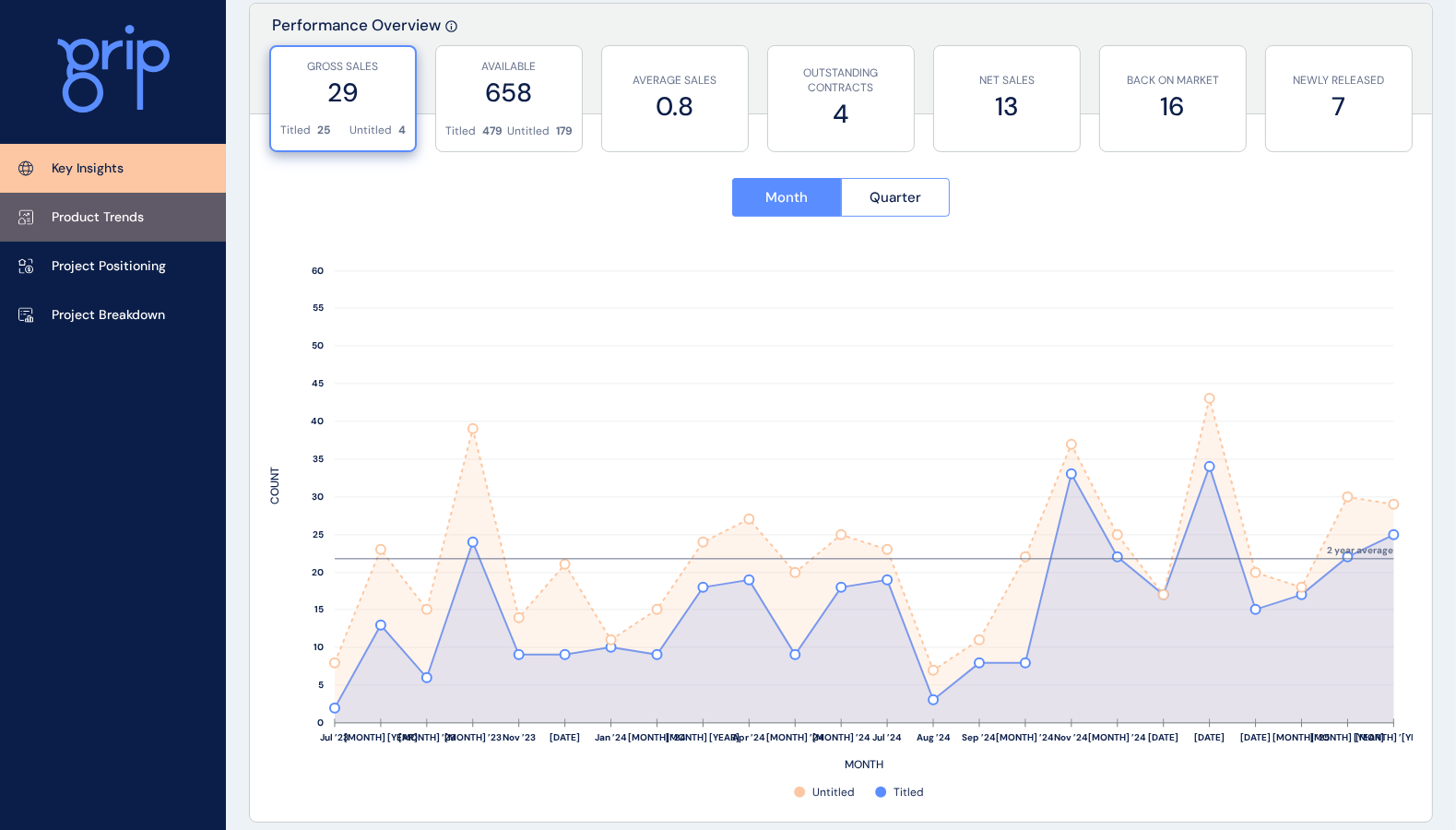 click on "Product Trends" at bounding box center [112, 217] 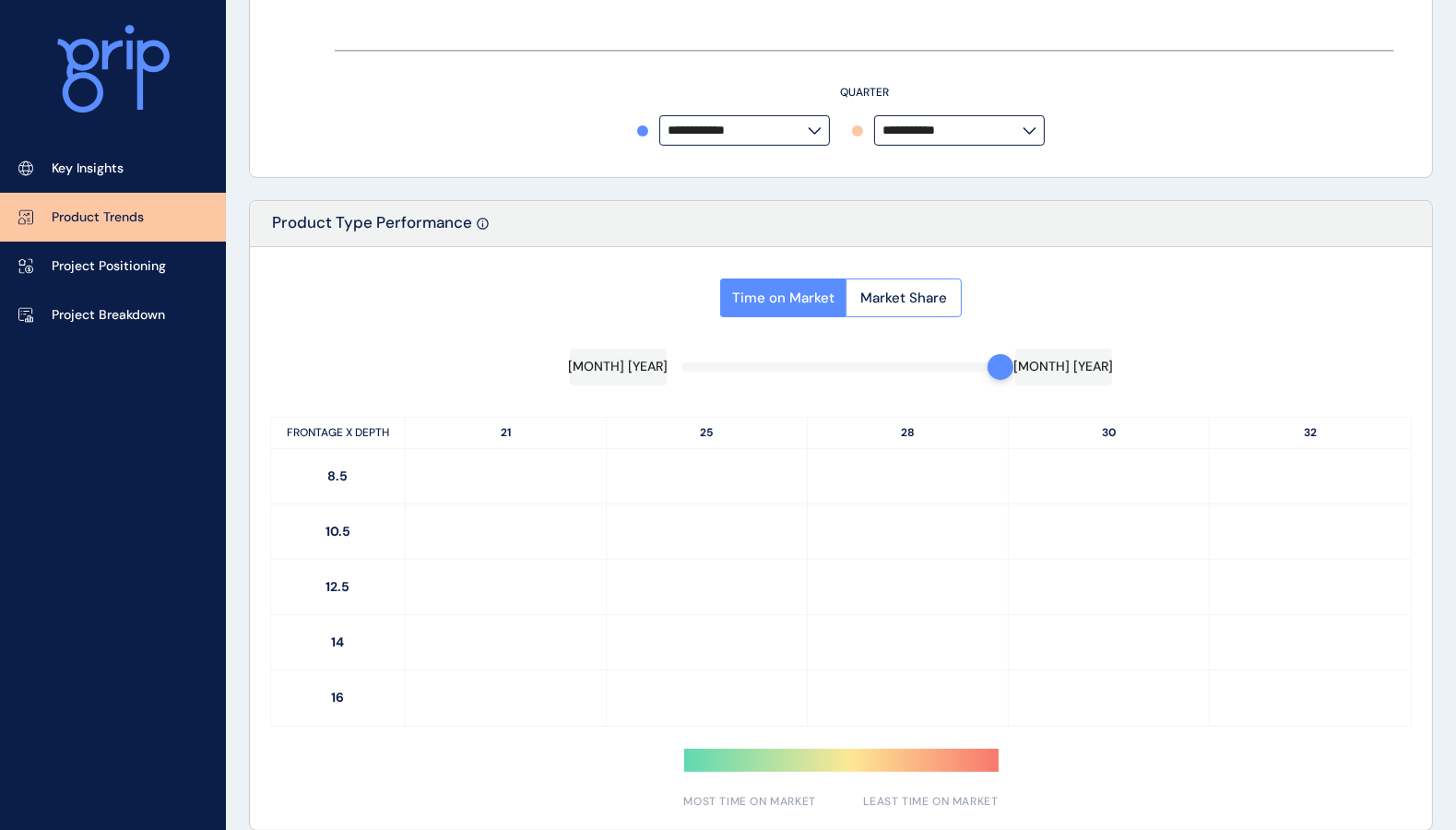 type on "*********" 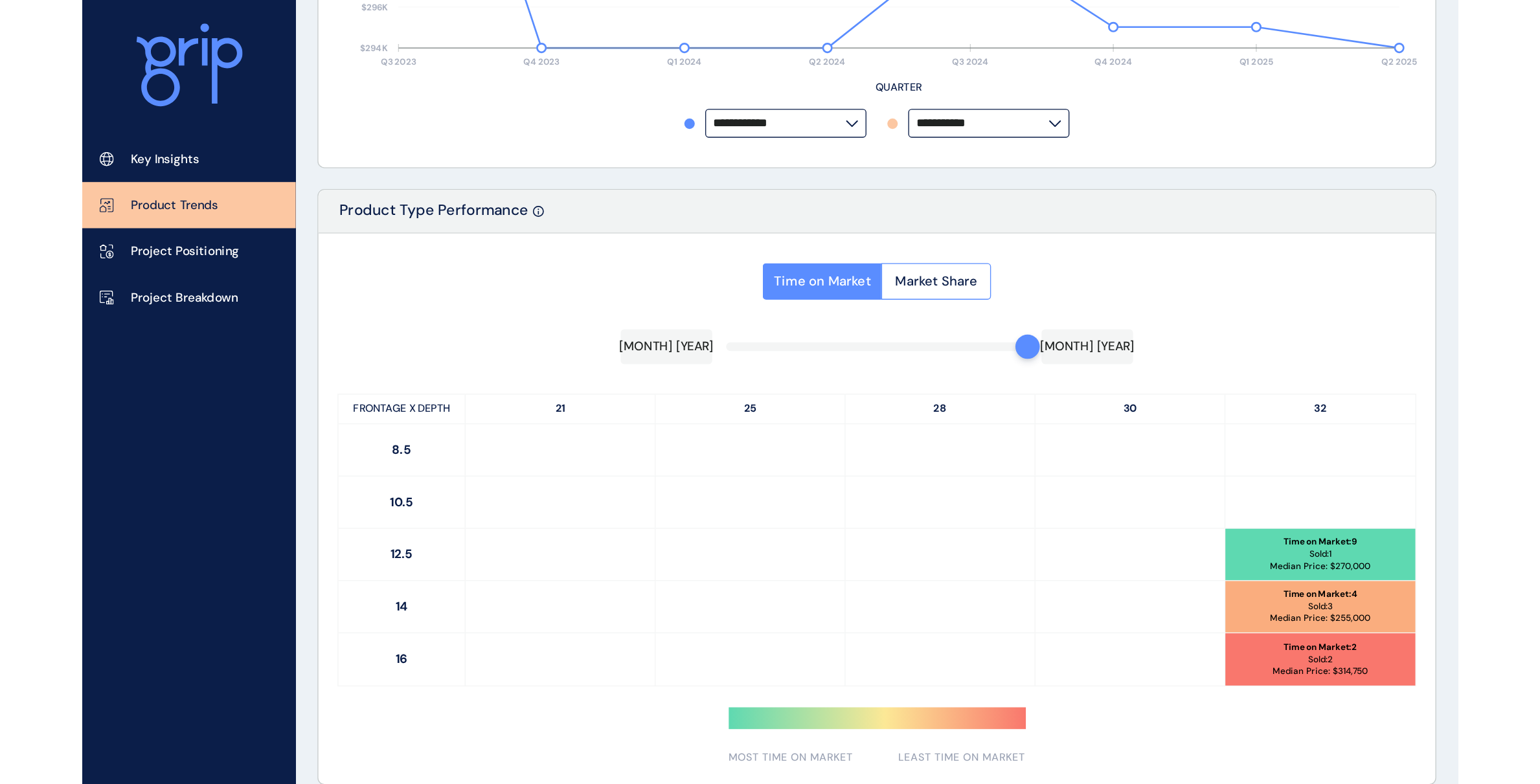 scroll, scrollTop: 0, scrollLeft: 0, axis: both 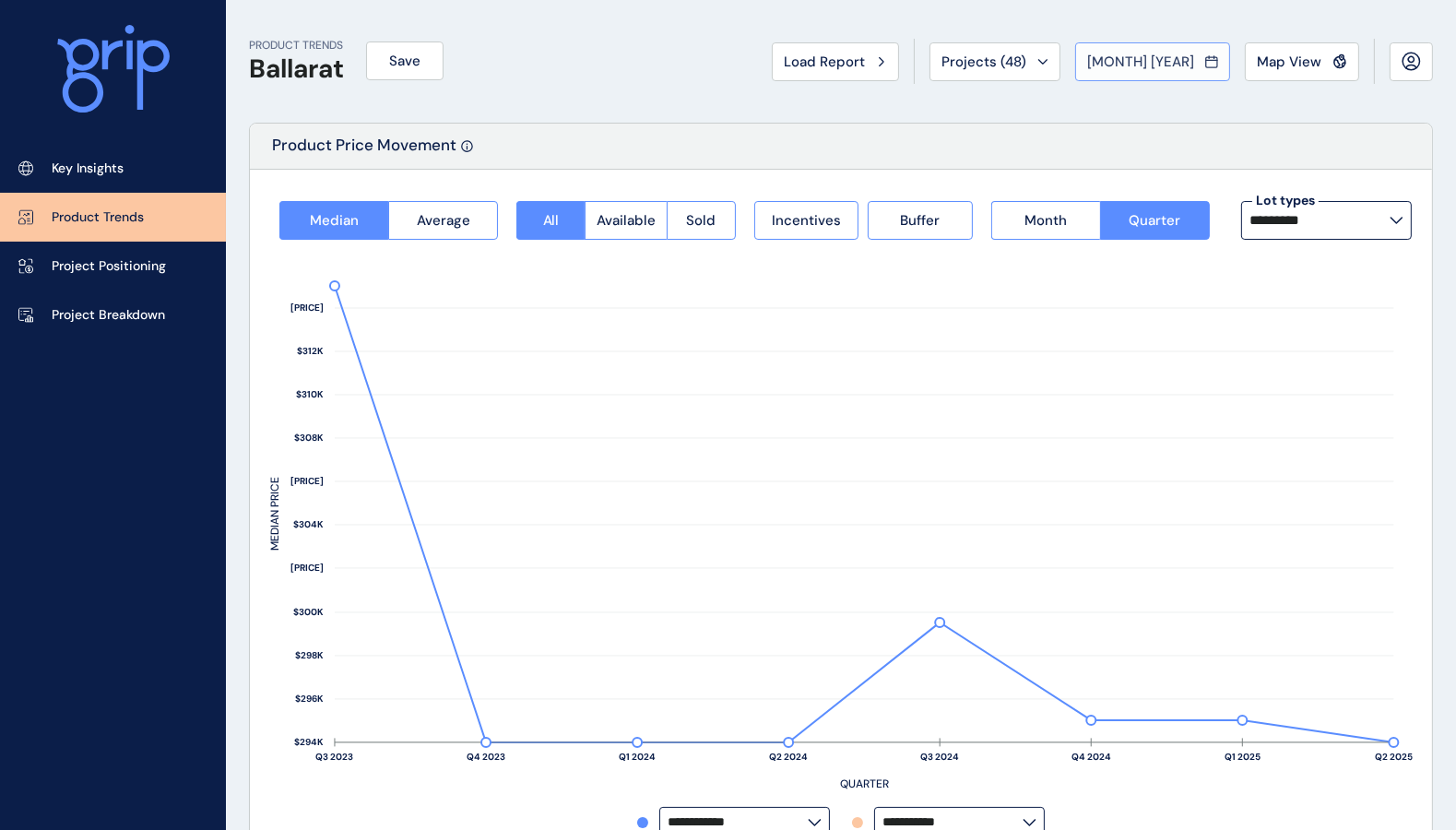 click on "[MONTH] [YEAR]" at bounding box center (1141, 62) 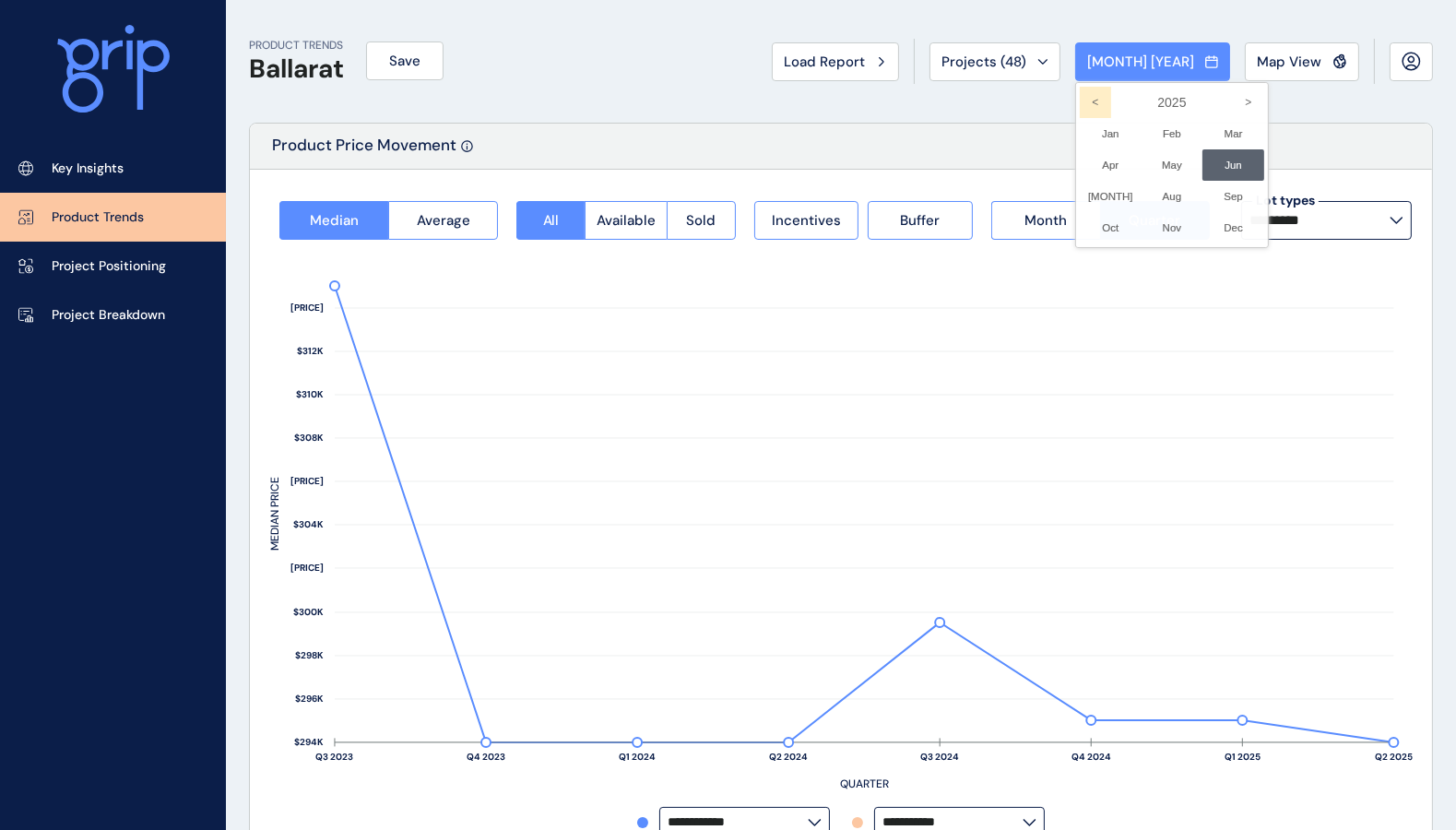 click on "<" at bounding box center (1095, 102) 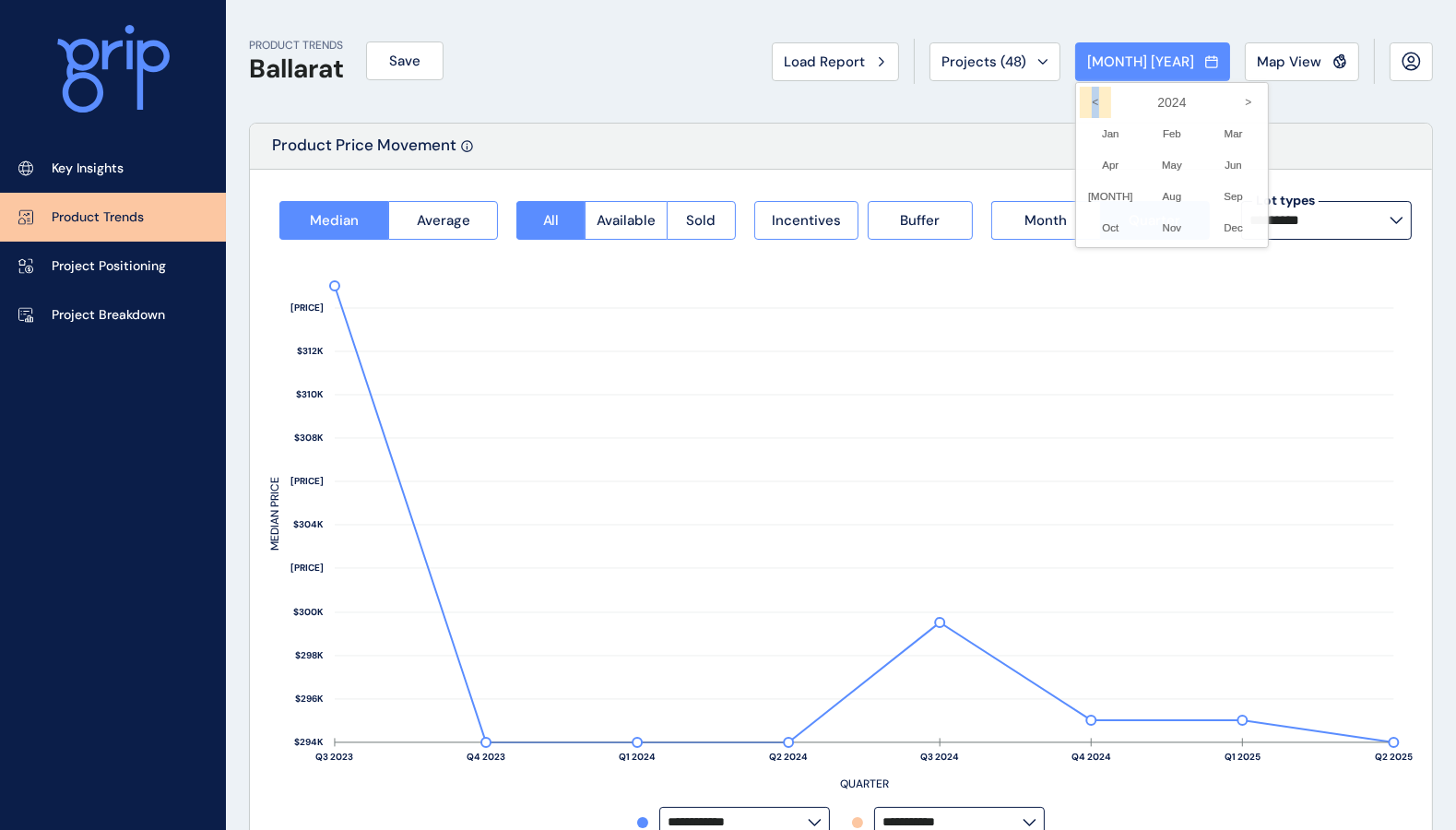 click on "<" at bounding box center [1095, 102] 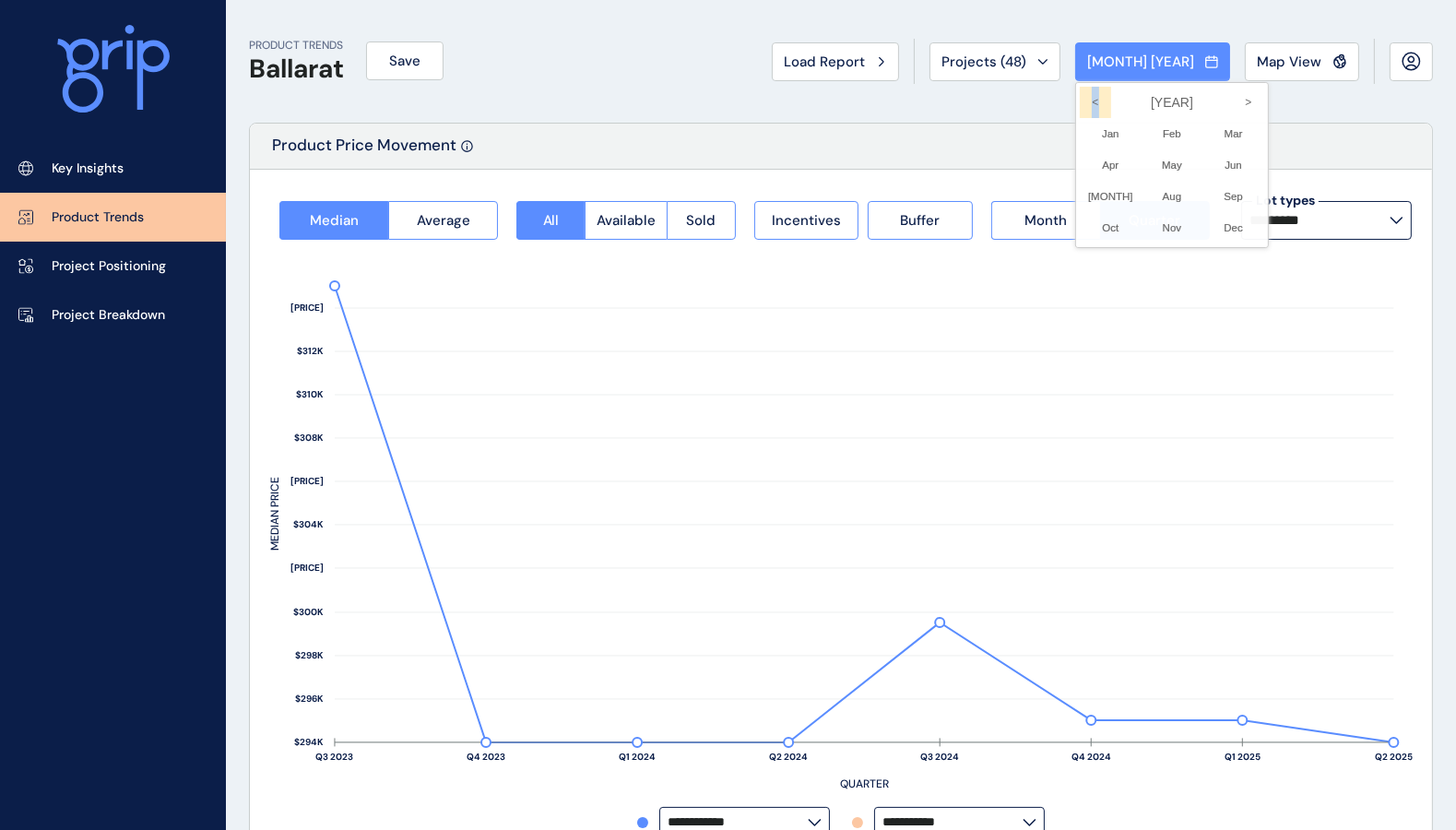 click on "<" at bounding box center (1095, 102) 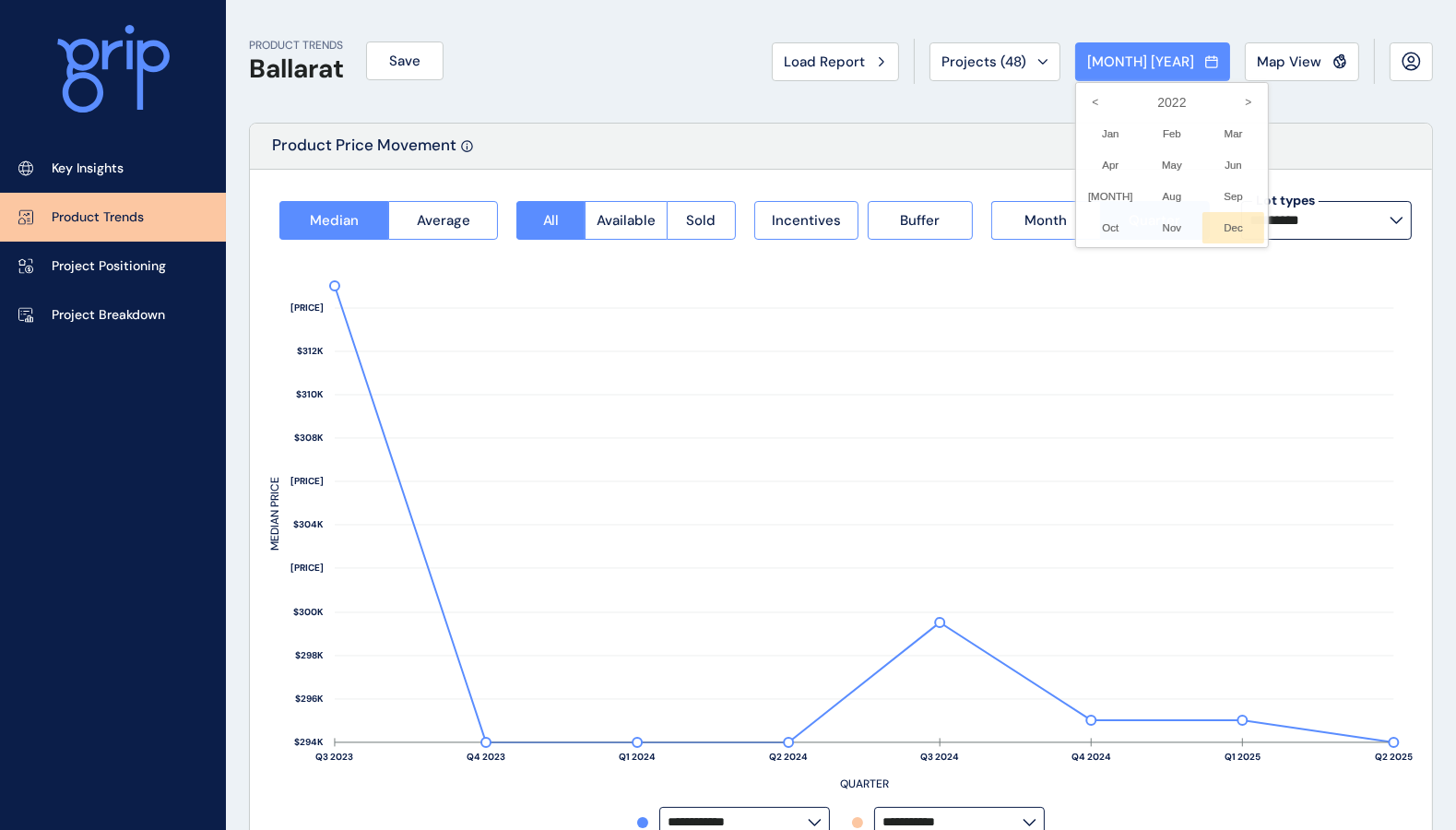 click on "[DATE] No report is available for this period. New months are usually published 5 business days after the month start." at bounding box center (1233, 228) 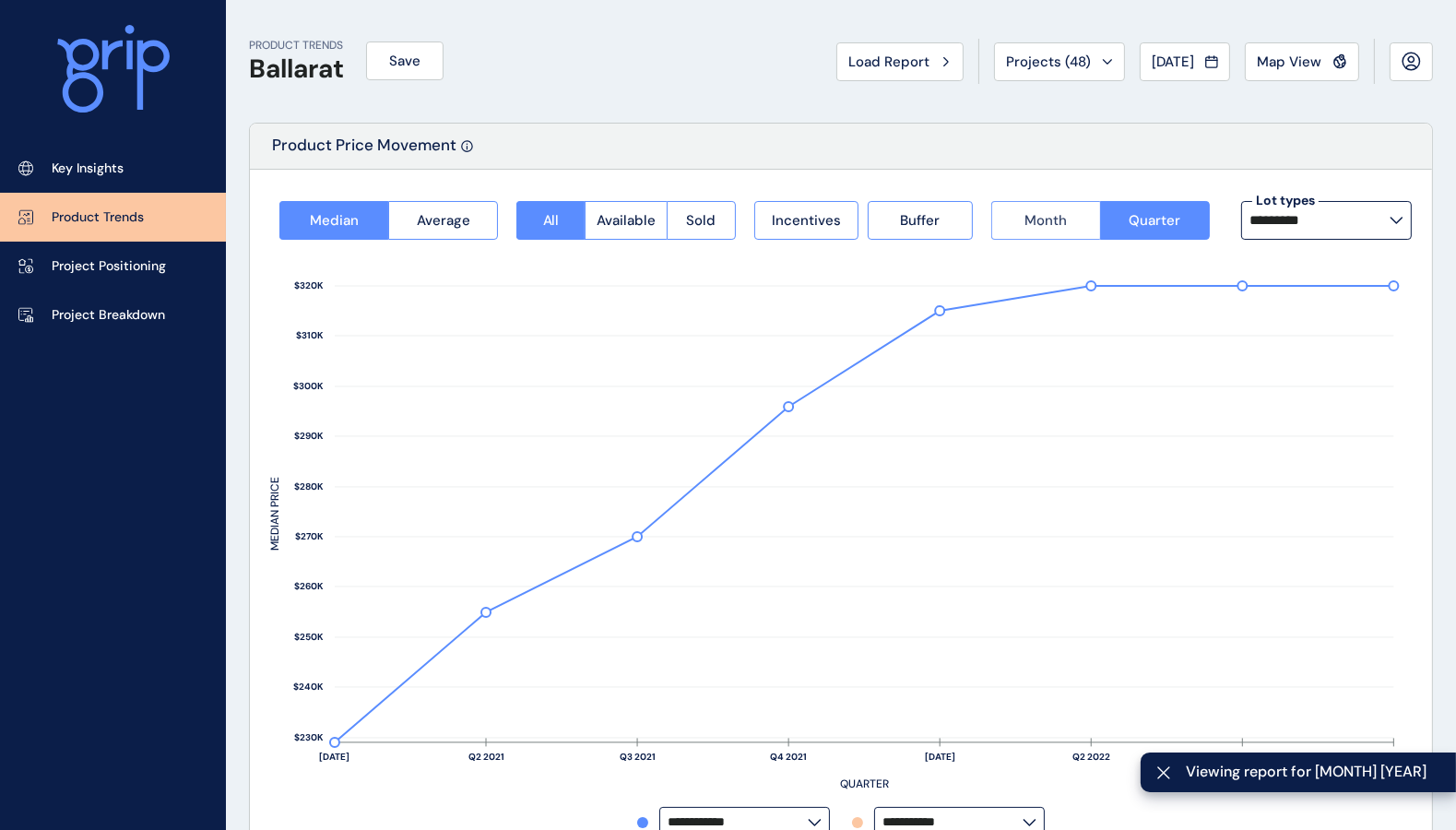 click on "Month" at bounding box center (1046, 220) 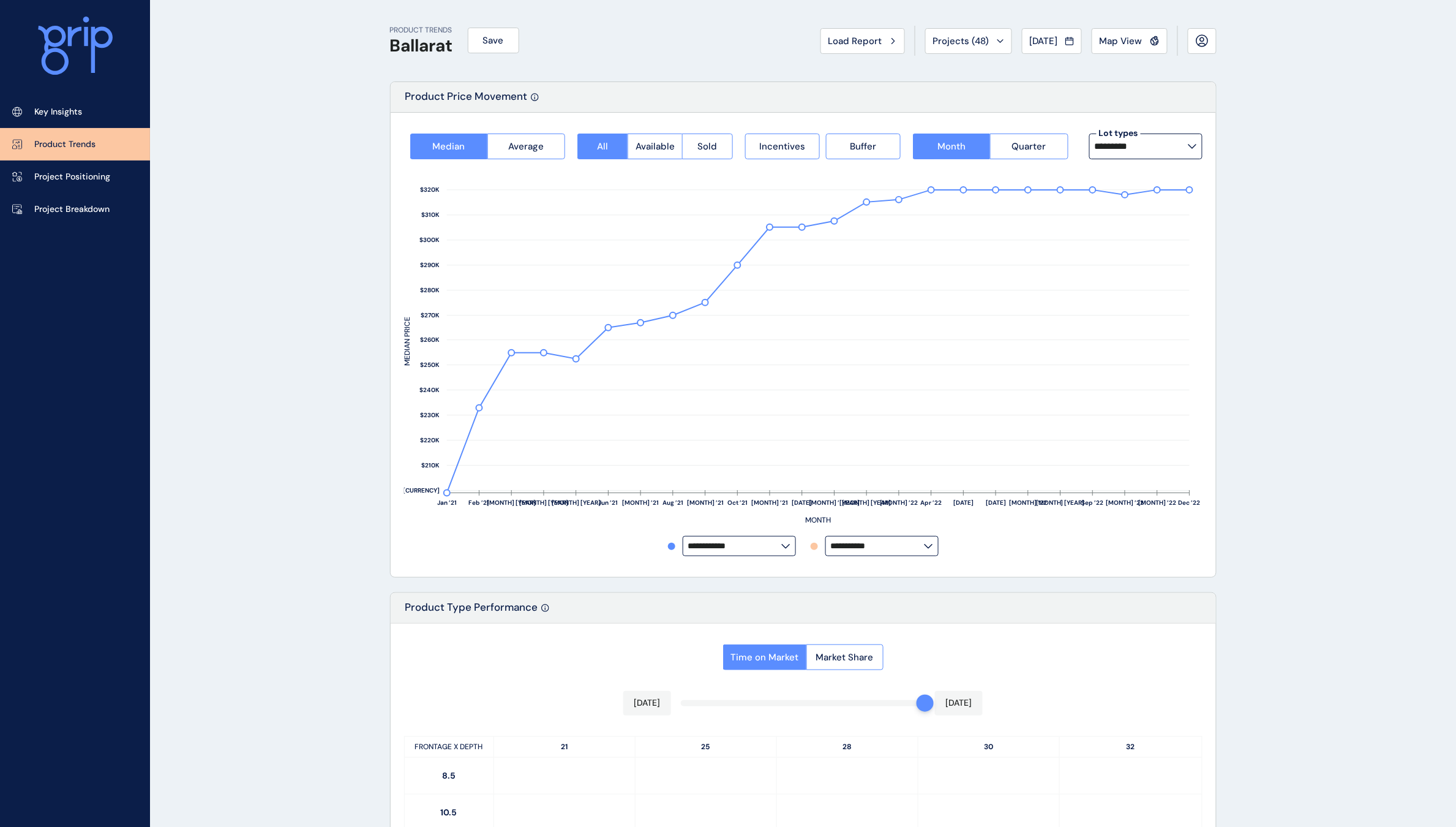 type 